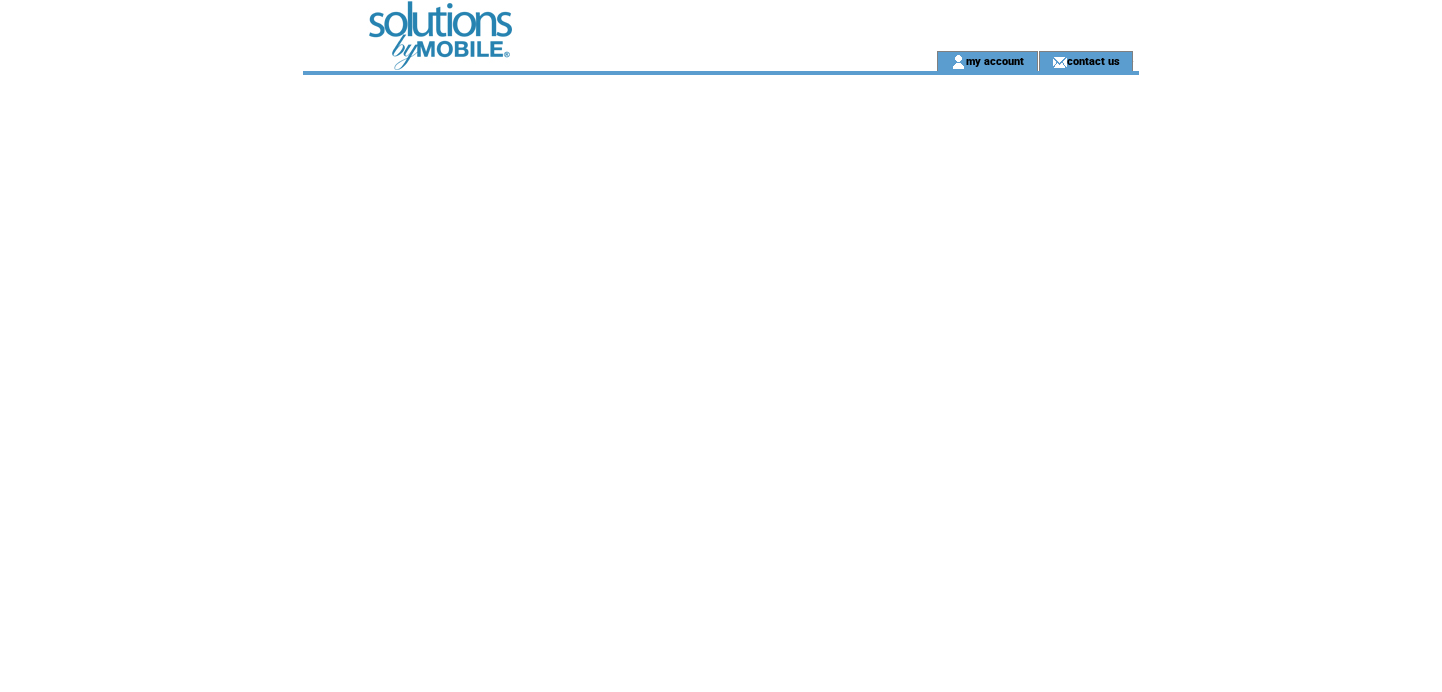 scroll, scrollTop: 0, scrollLeft: 0, axis: both 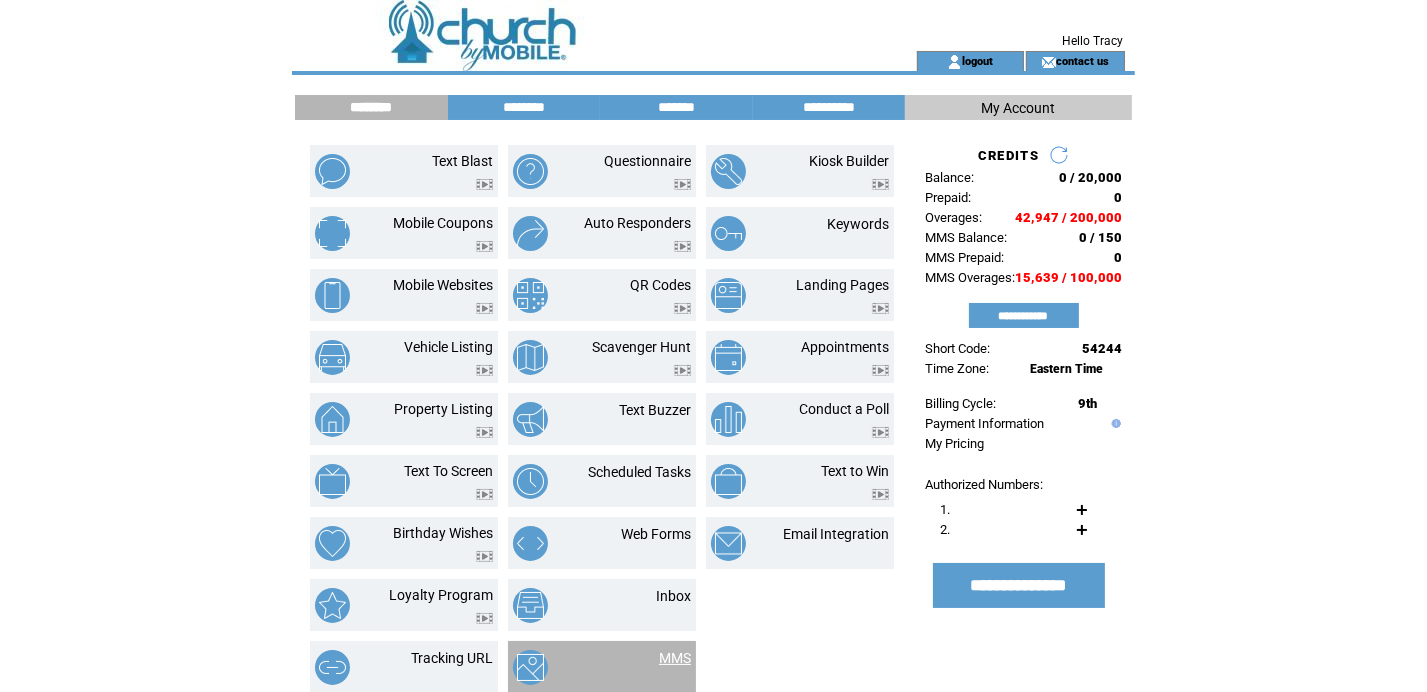 click on "MMS" at bounding box center [675, 658] 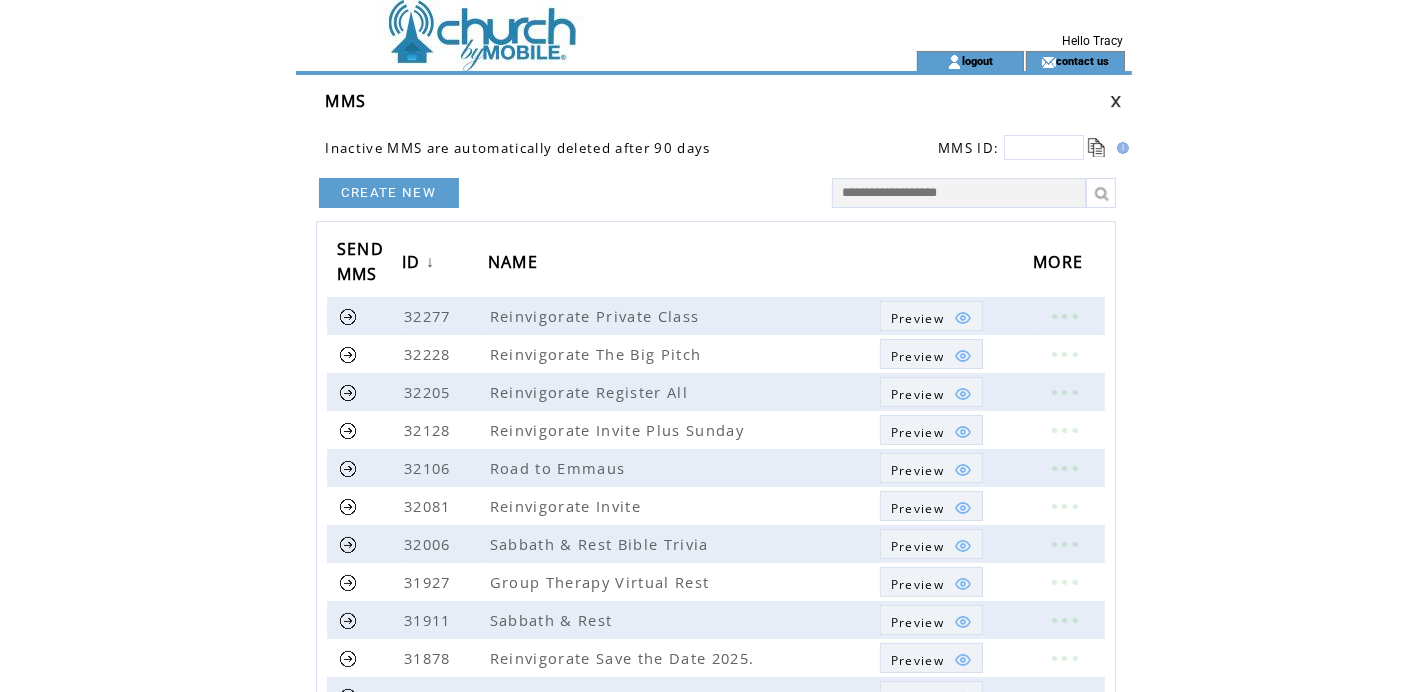 scroll, scrollTop: 100, scrollLeft: 0, axis: vertical 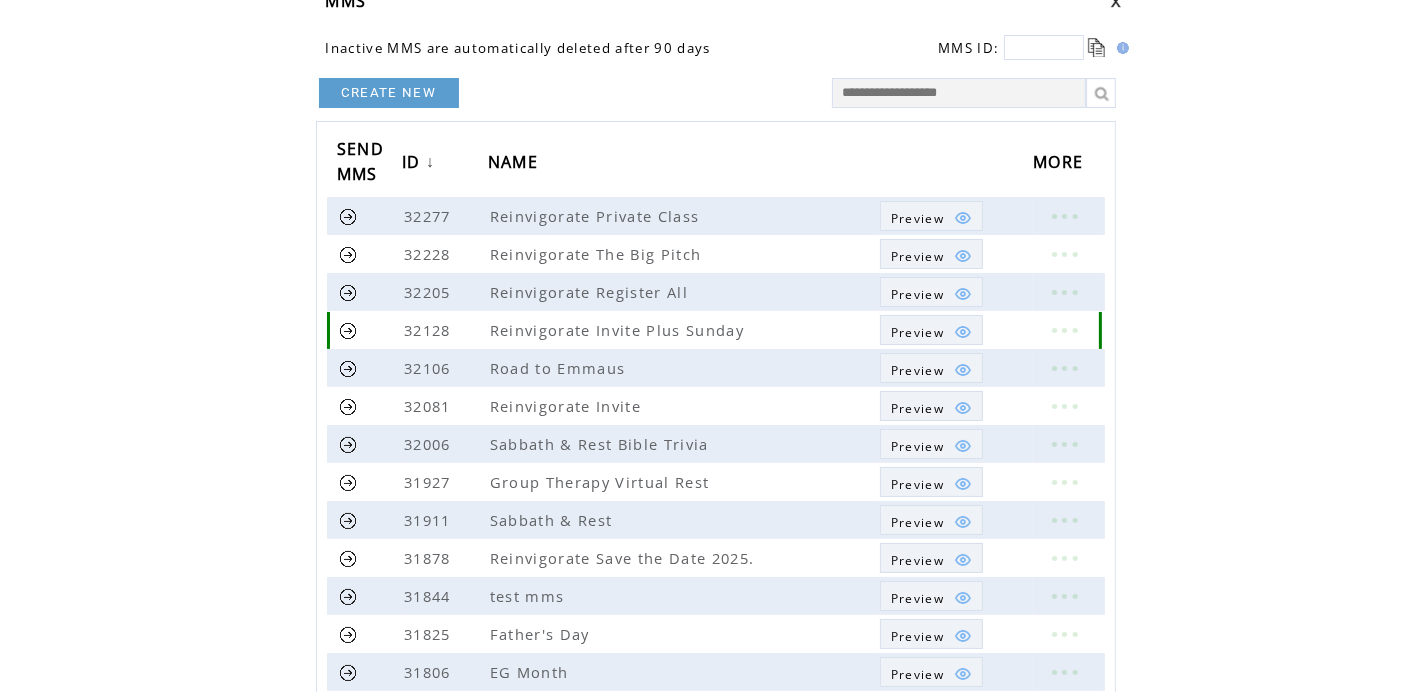 click at bounding box center (963, 332) 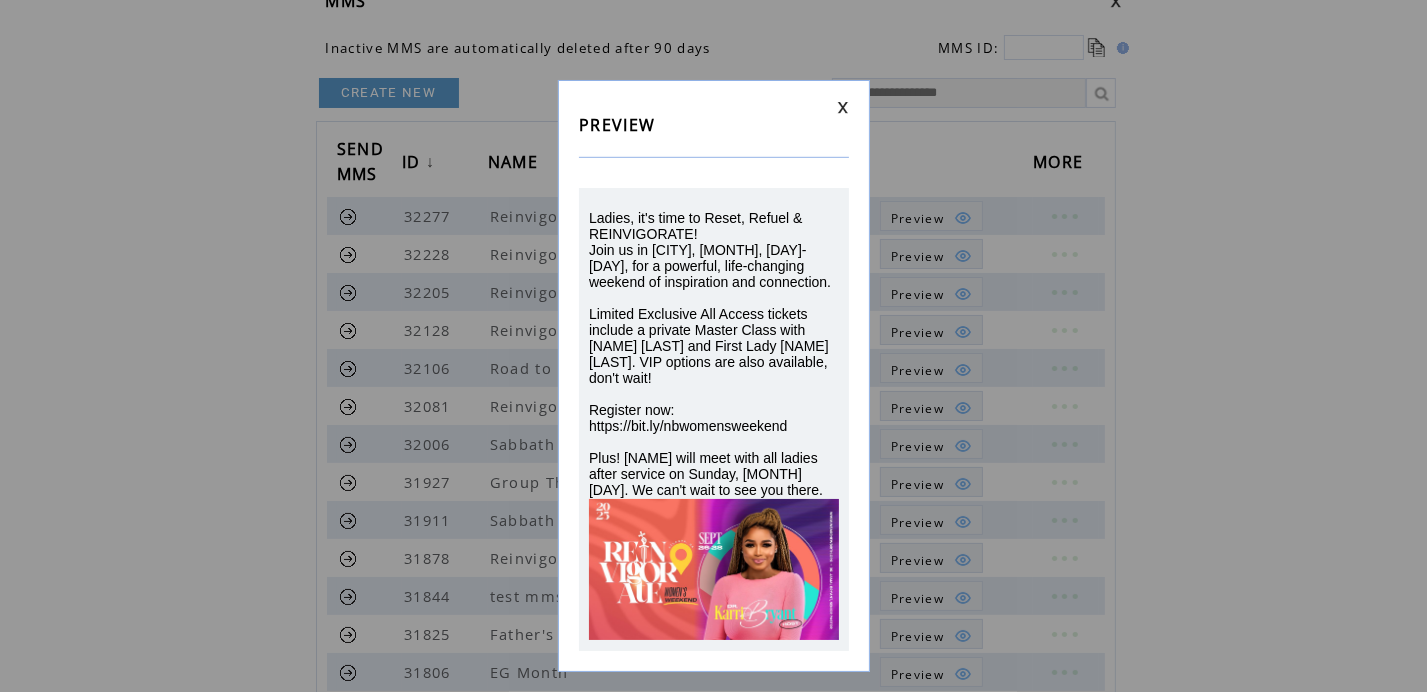 click at bounding box center [843, 107] 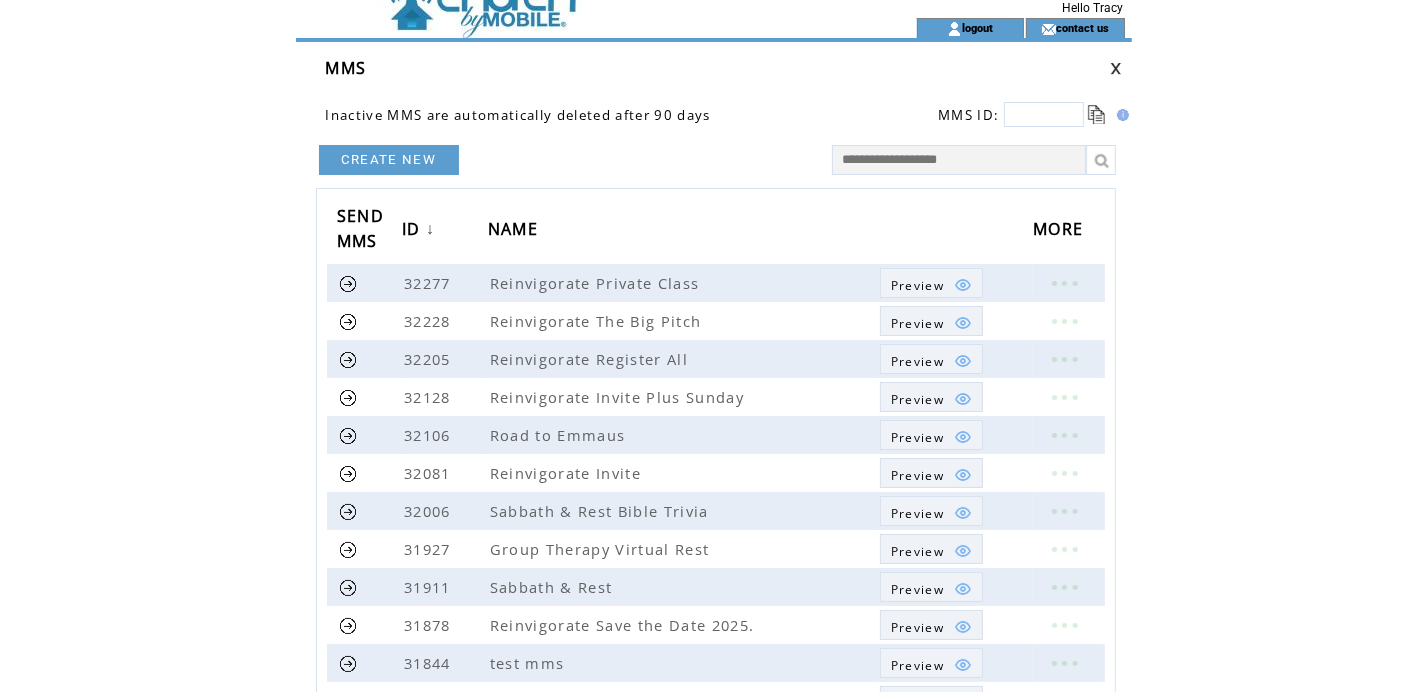 scroll, scrollTop: 0, scrollLeft: 0, axis: both 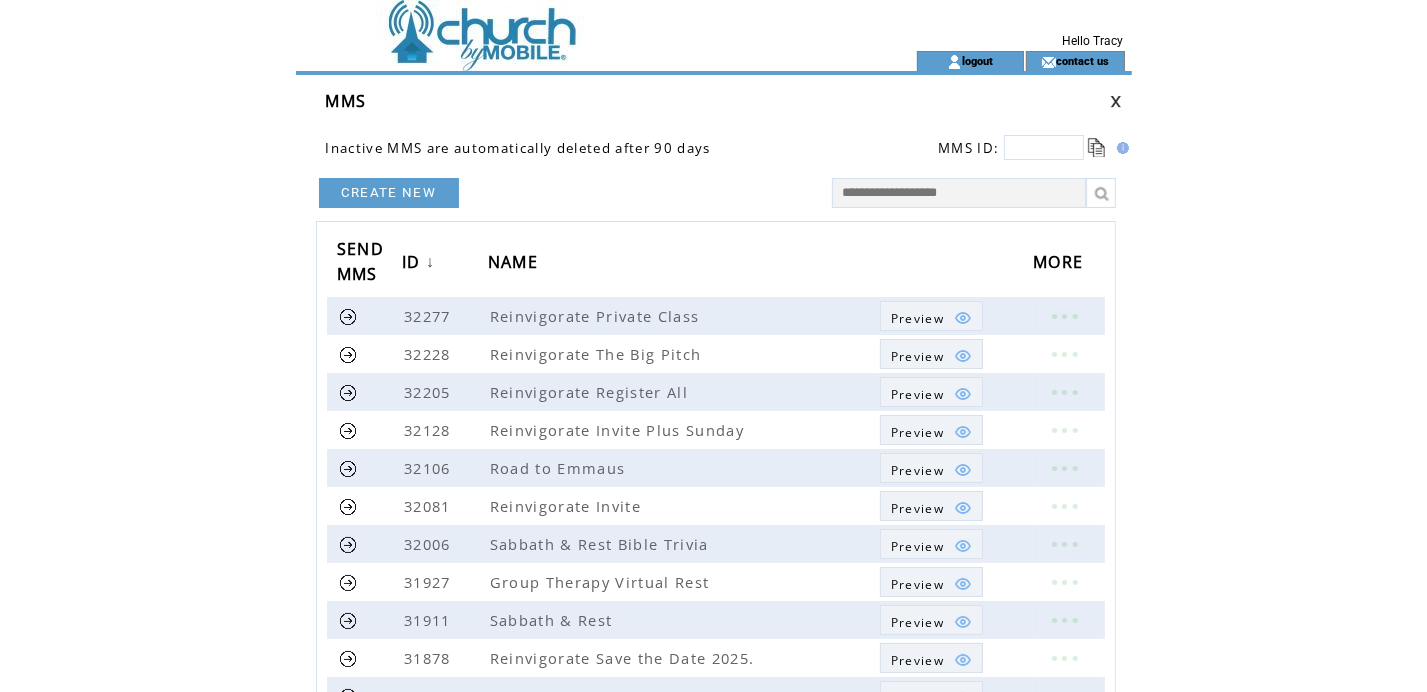 click on "CREATE NEW" at bounding box center (389, 193) 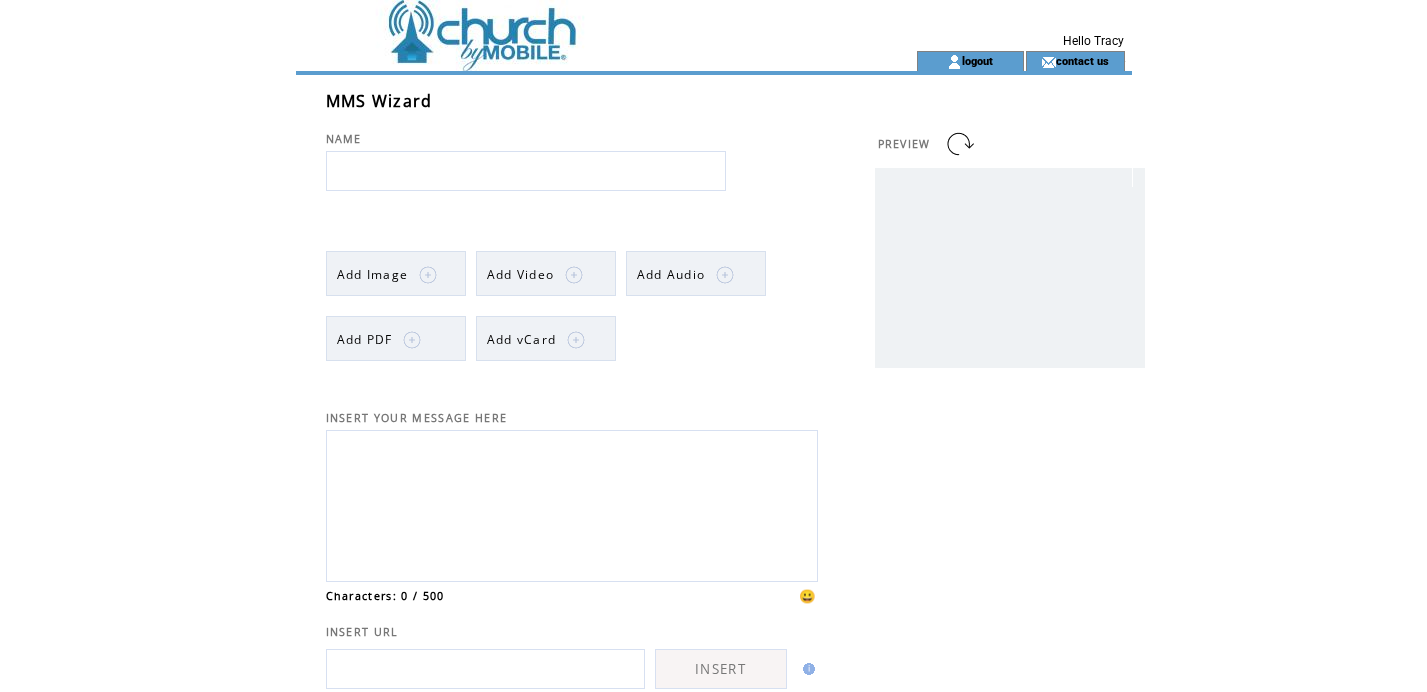 scroll, scrollTop: 0, scrollLeft: 0, axis: both 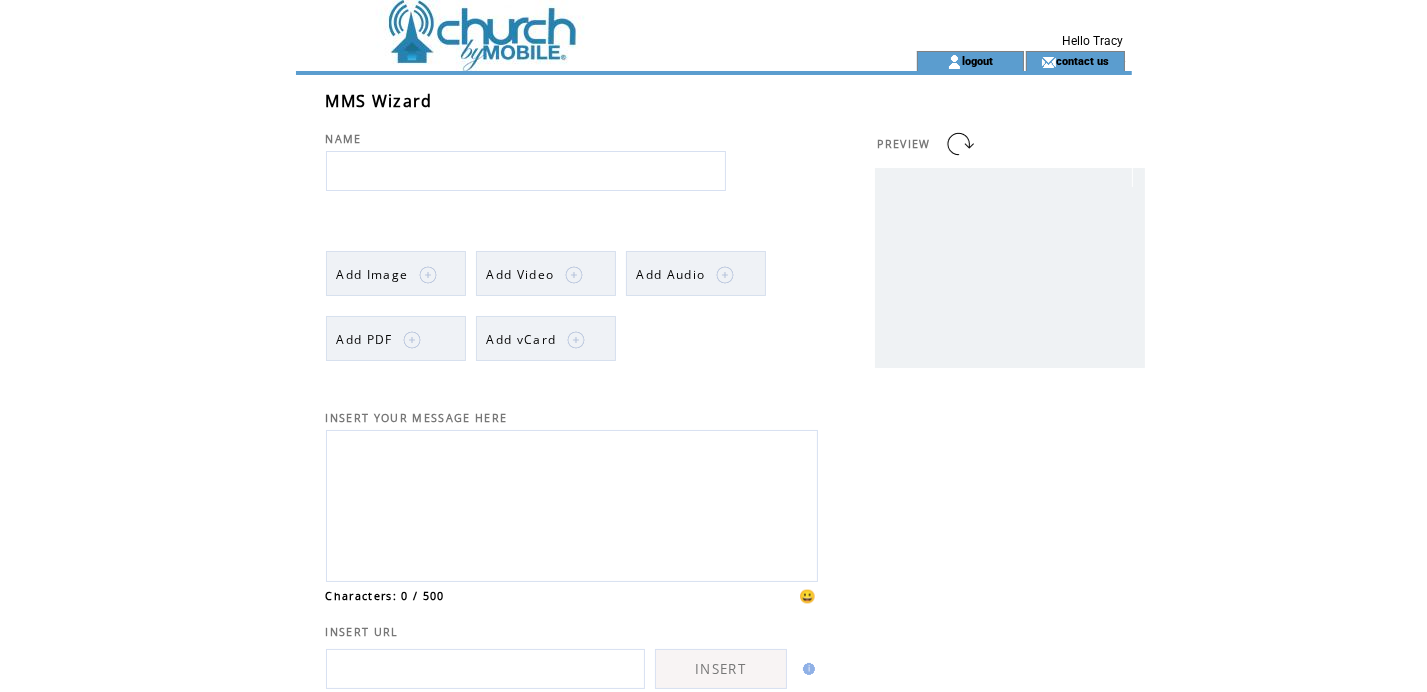 click at bounding box center (526, 171) 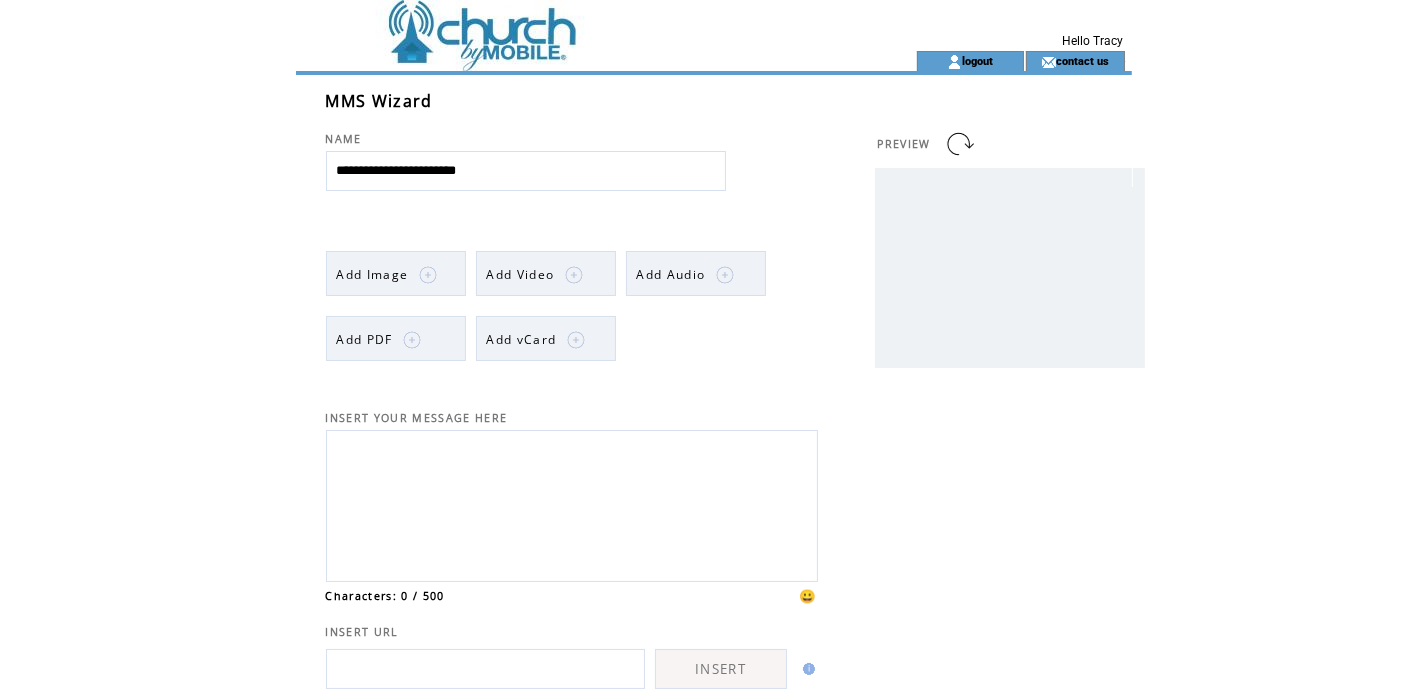 type on "**********" 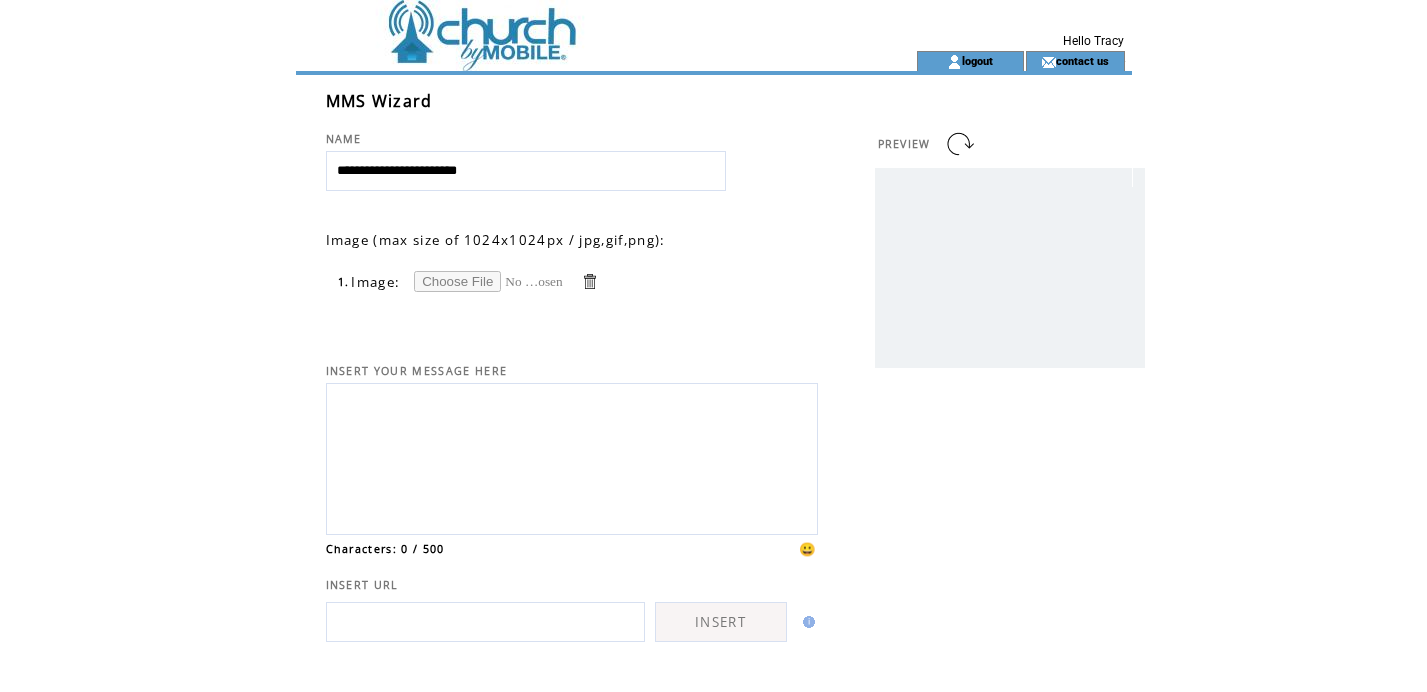scroll, scrollTop: 0, scrollLeft: 0, axis: both 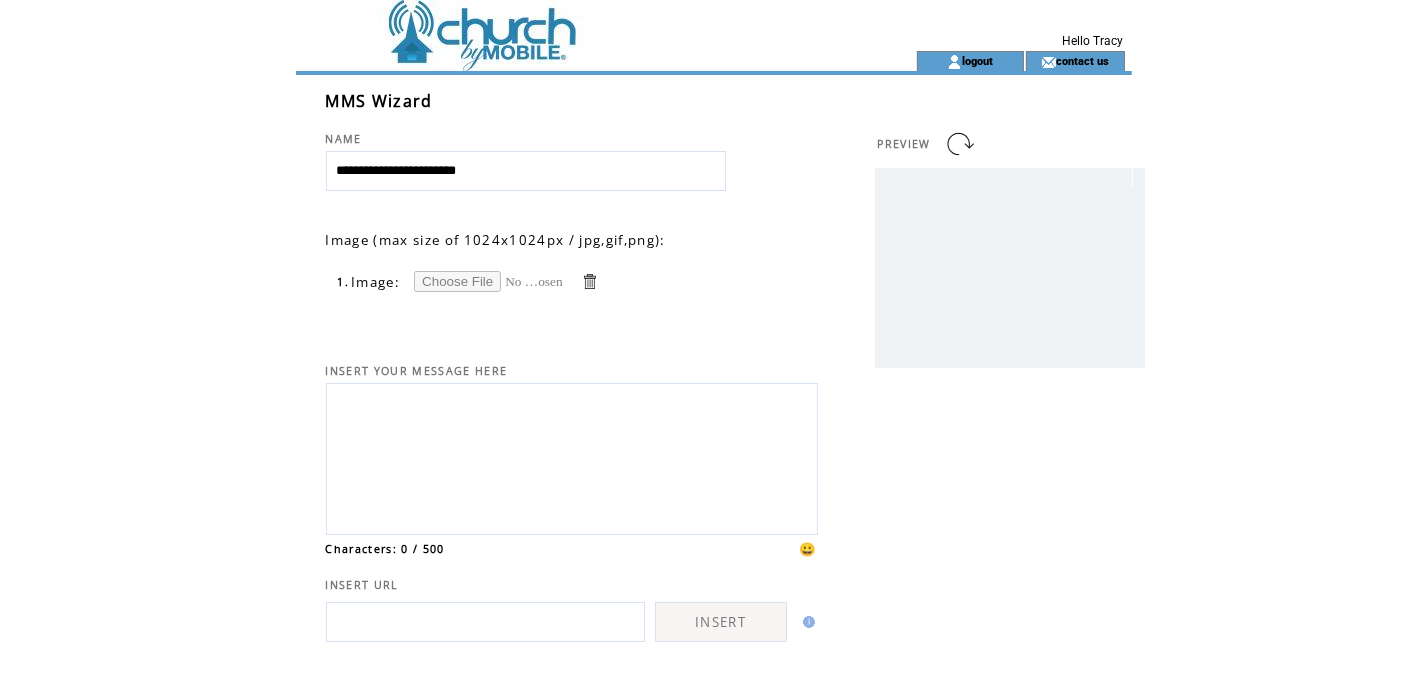 click at bounding box center (489, 281) 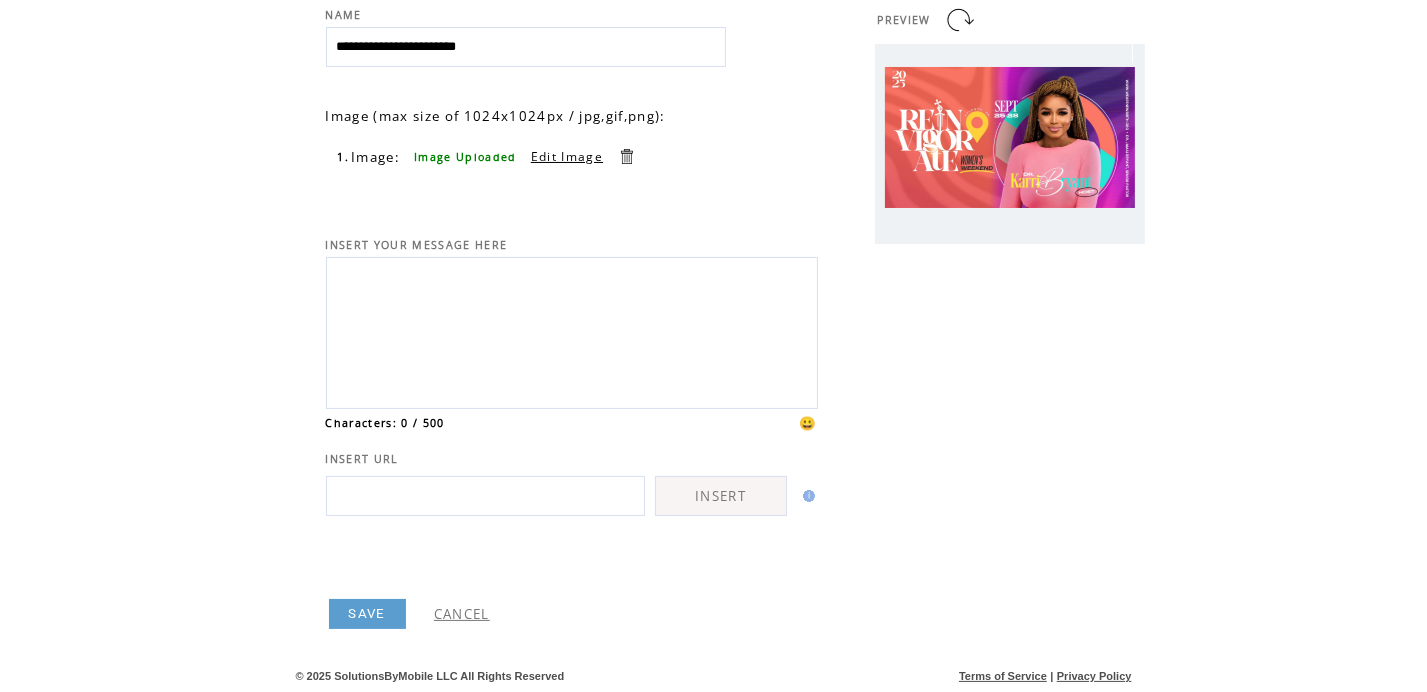 scroll, scrollTop: 160, scrollLeft: 0, axis: vertical 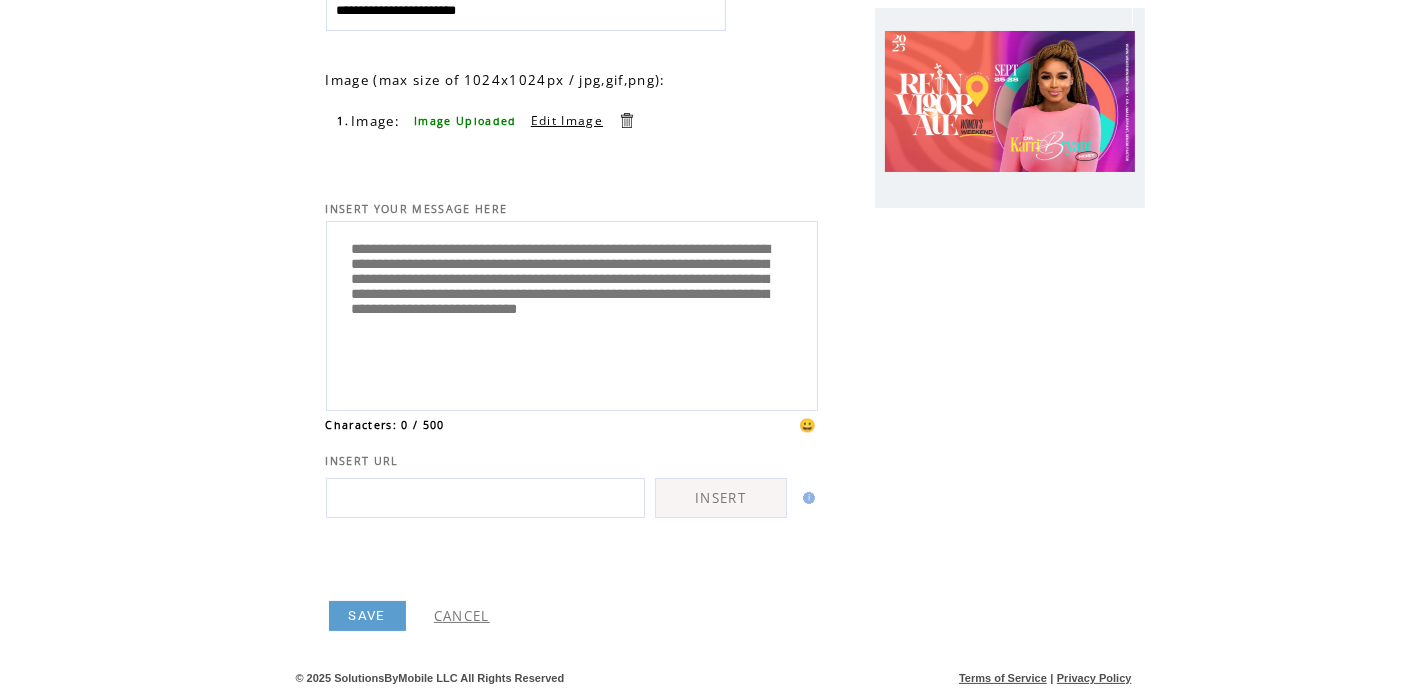 click on "**********" at bounding box center [572, 313] 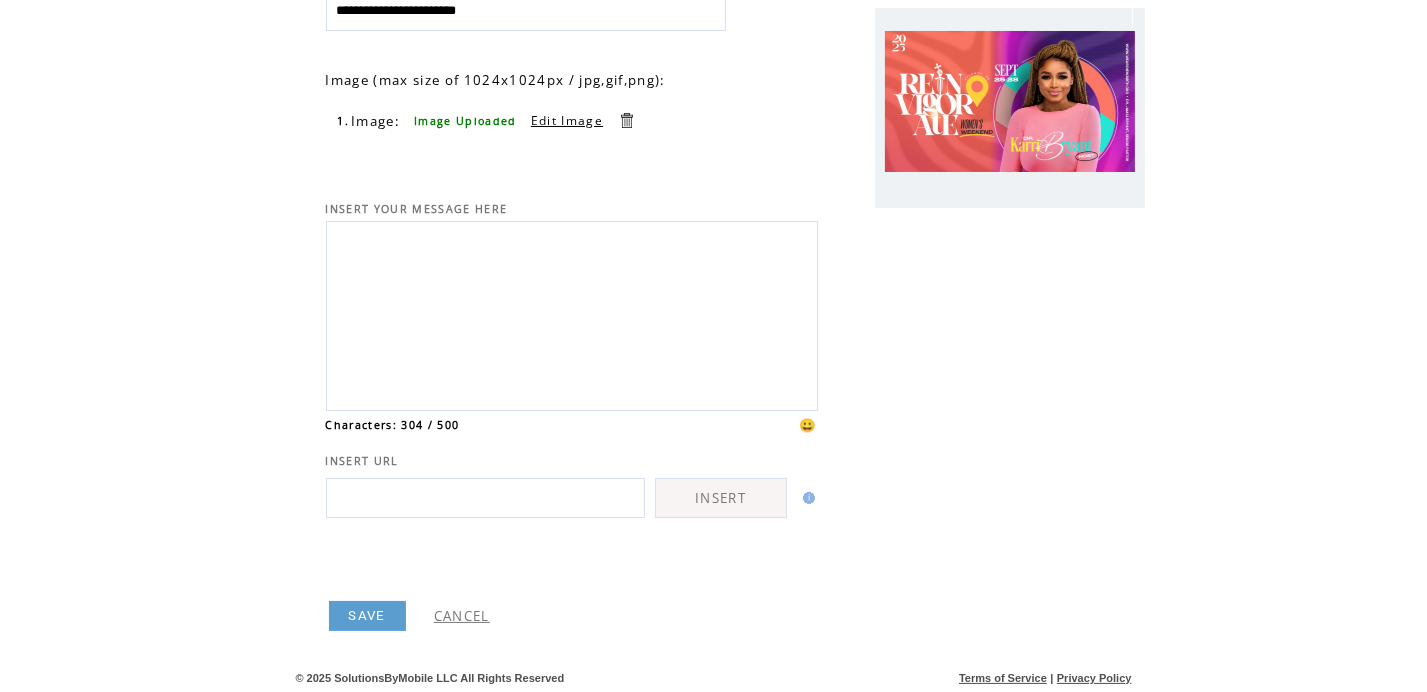 scroll, scrollTop: 0, scrollLeft: 0, axis: both 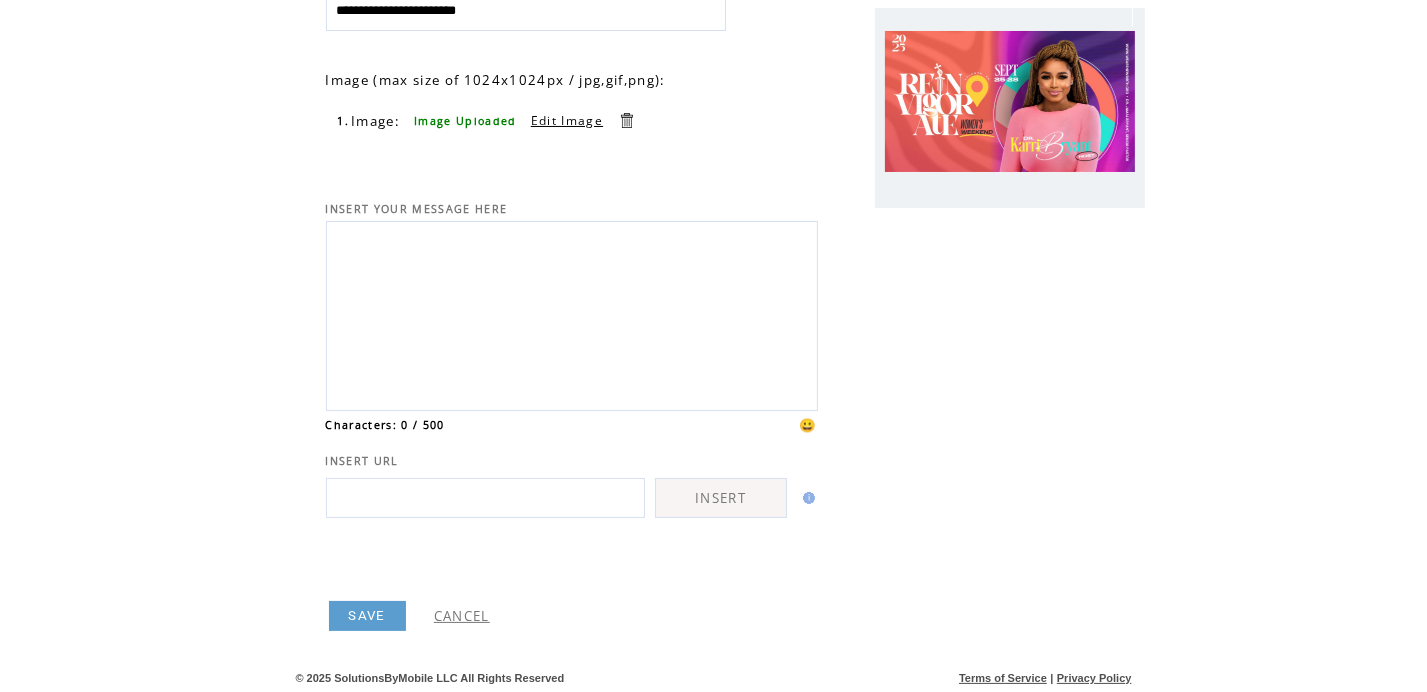 paste on "**********" 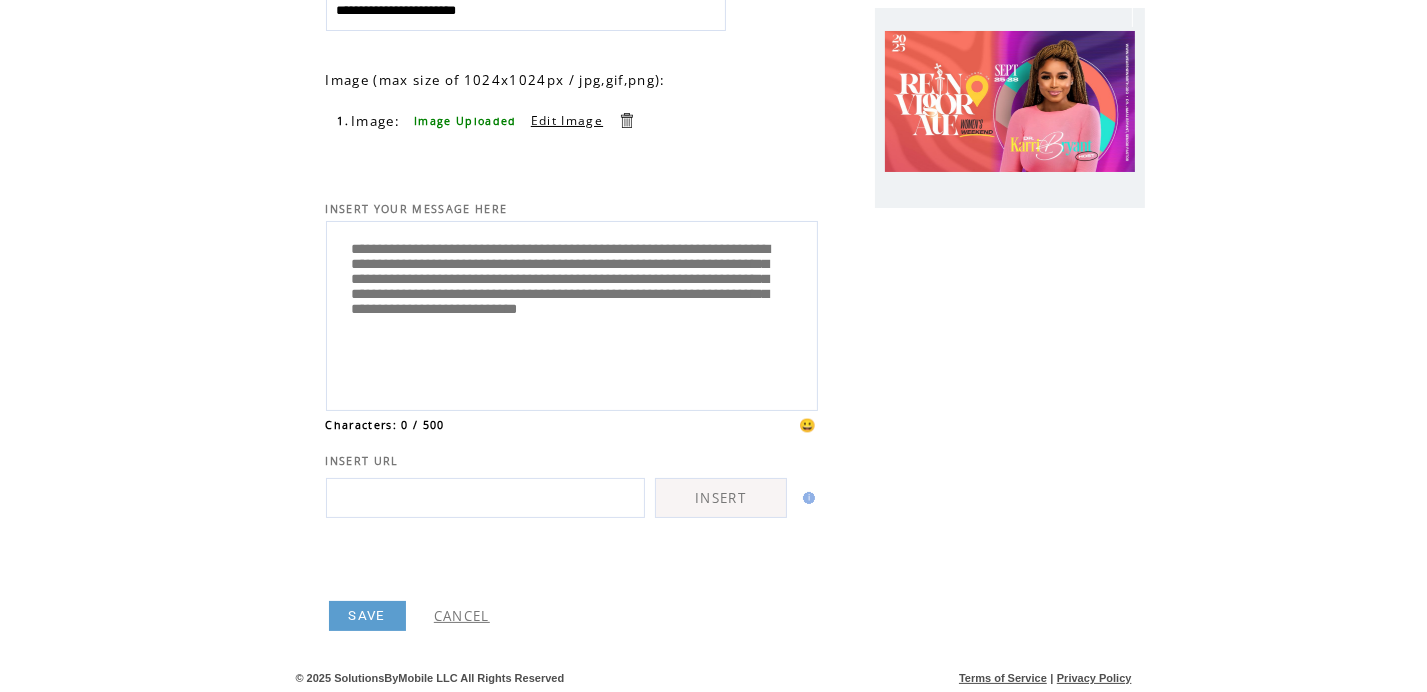 scroll, scrollTop: 5, scrollLeft: 0, axis: vertical 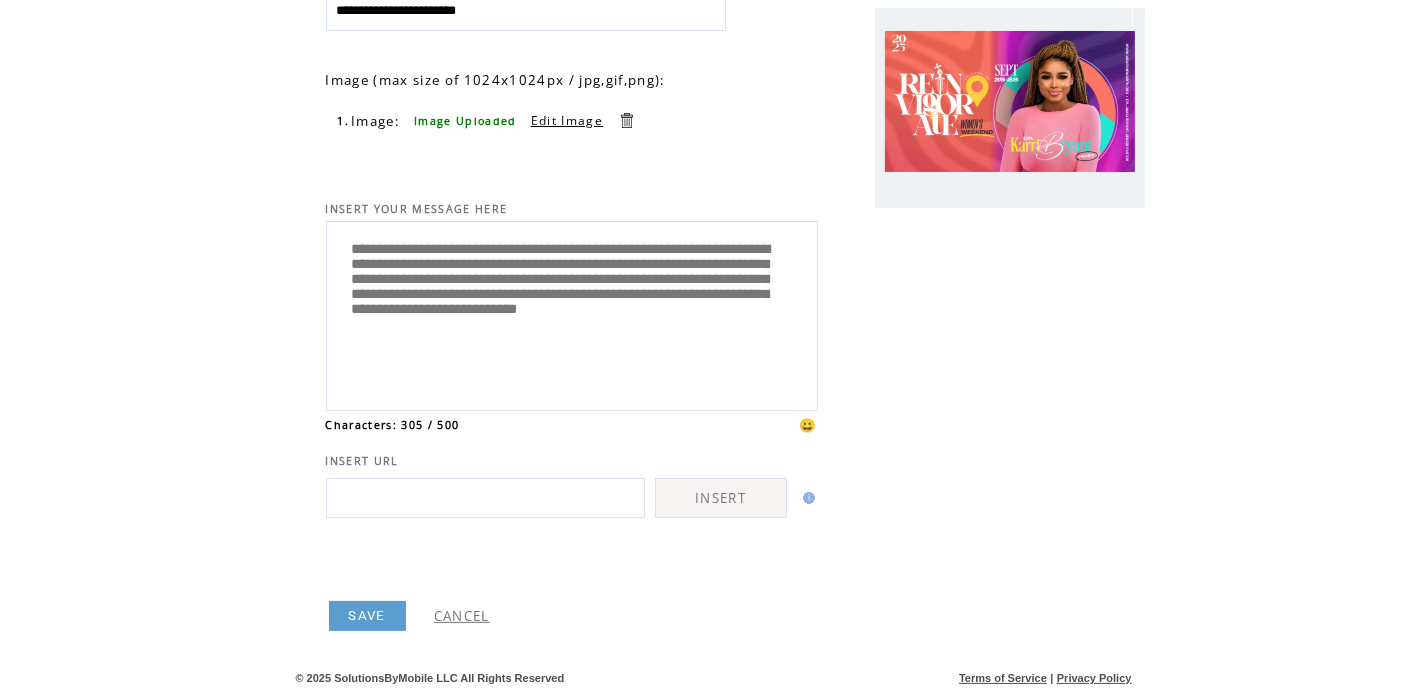 click on "**********" at bounding box center [572, 313] 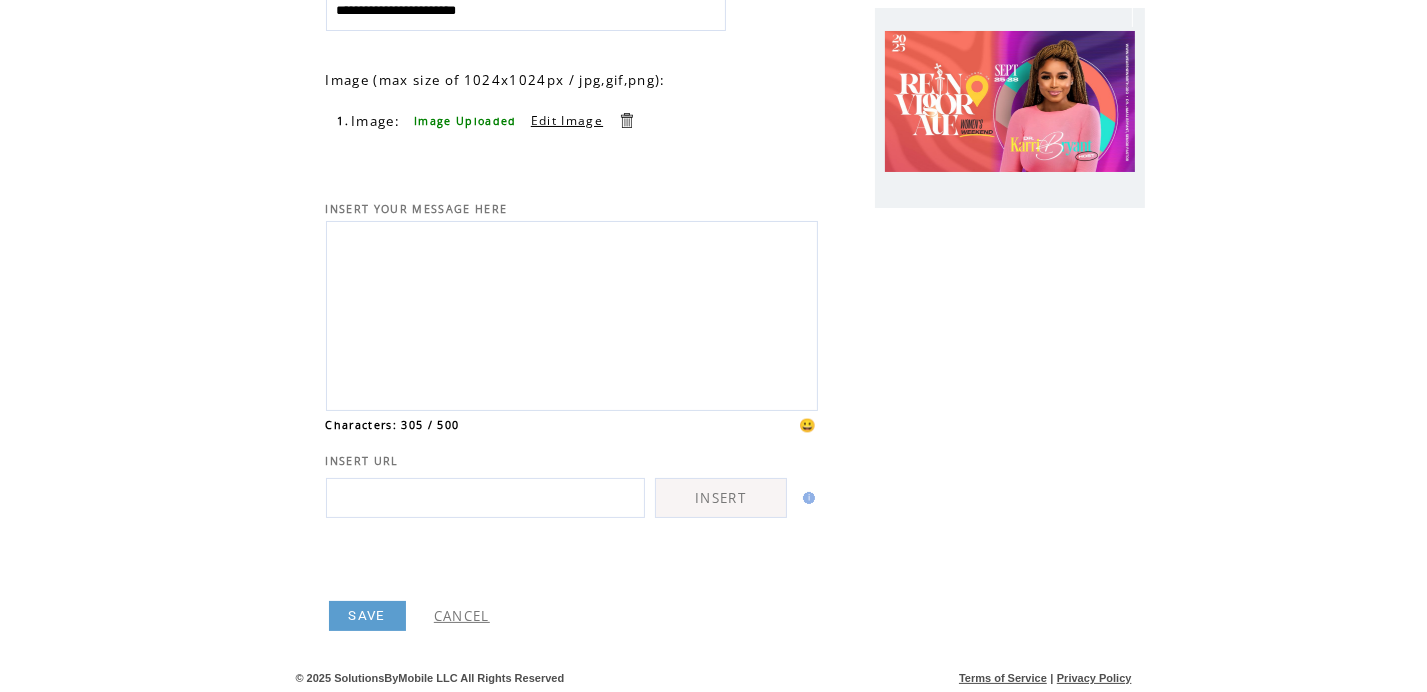 scroll, scrollTop: 0, scrollLeft: 0, axis: both 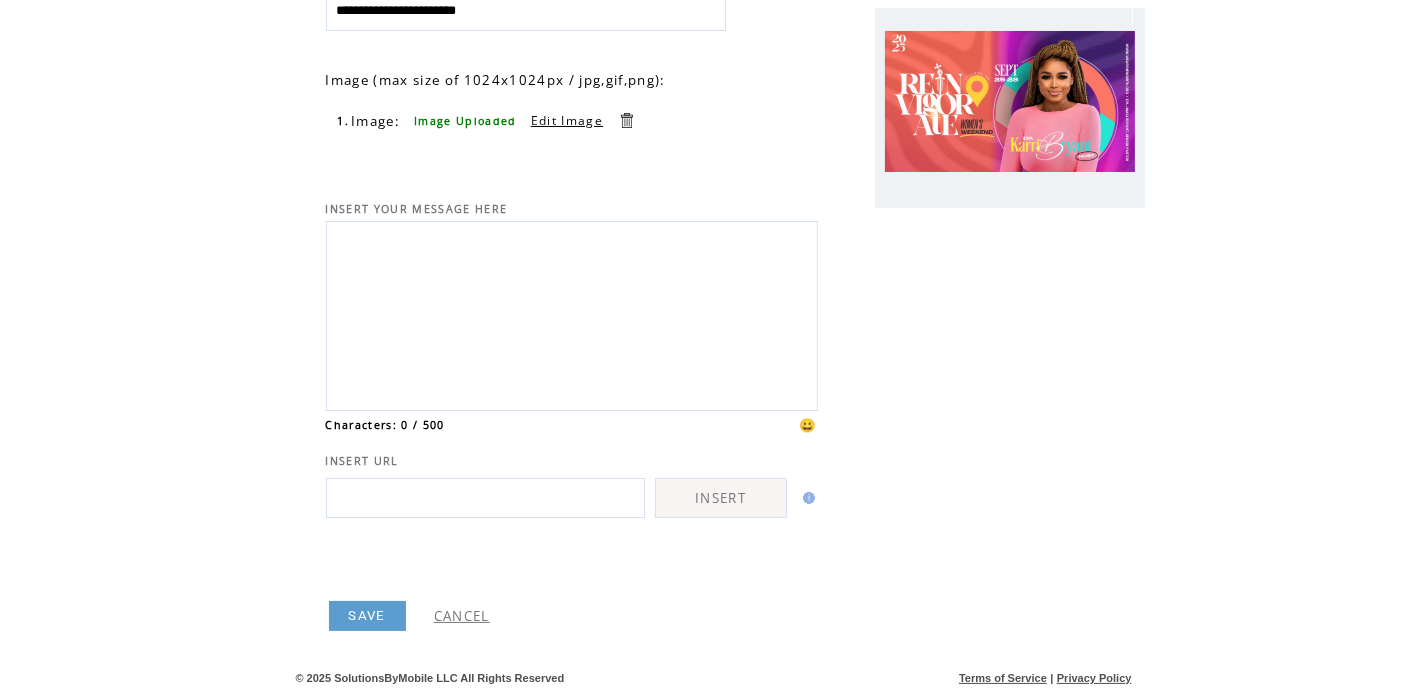 paste on "**********" 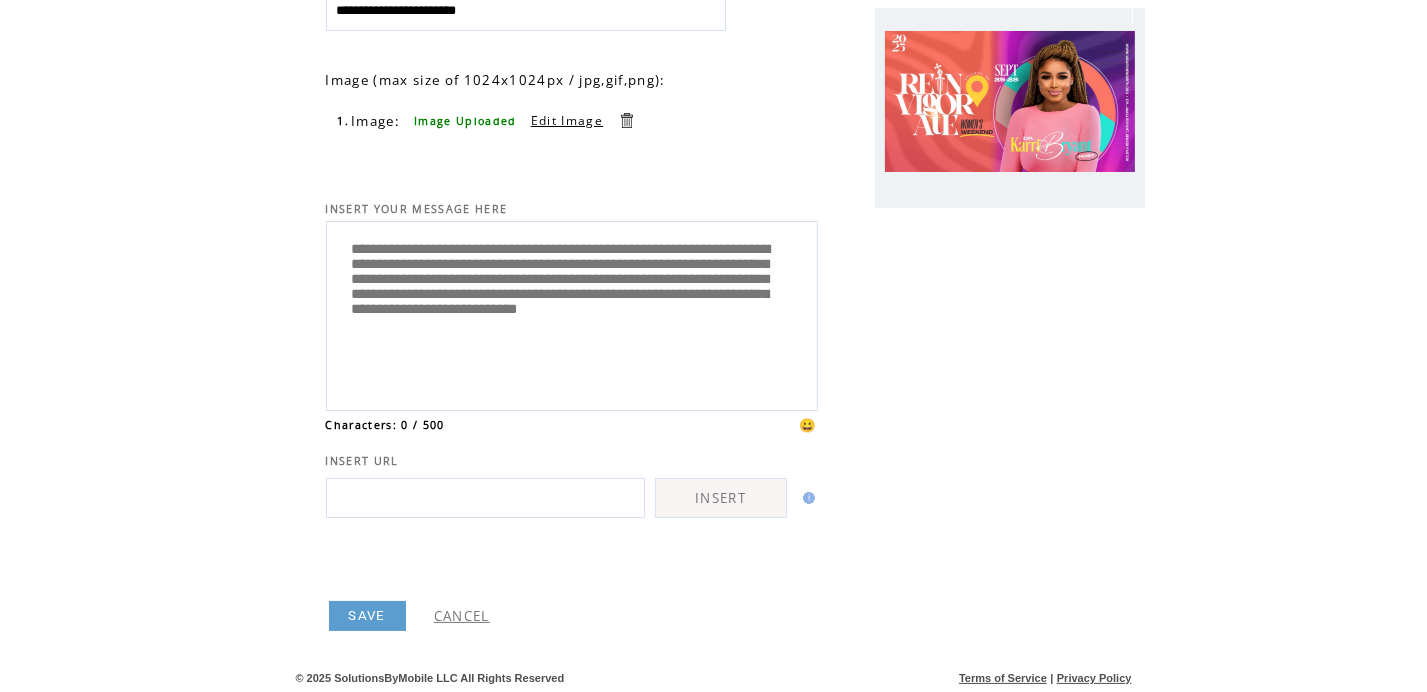 scroll, scrollTop: 5, scrollLeft: 0, axis: vertical 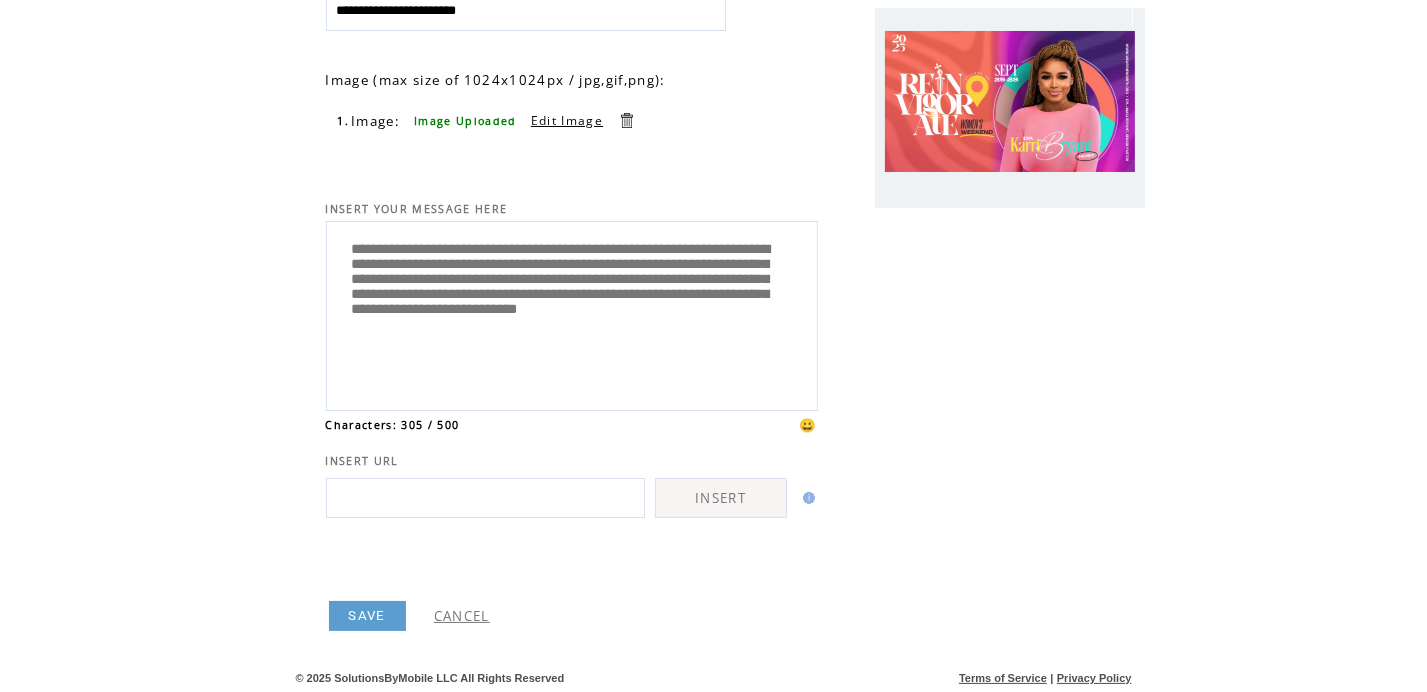 click on "**********" at bounding box center [572, 313] 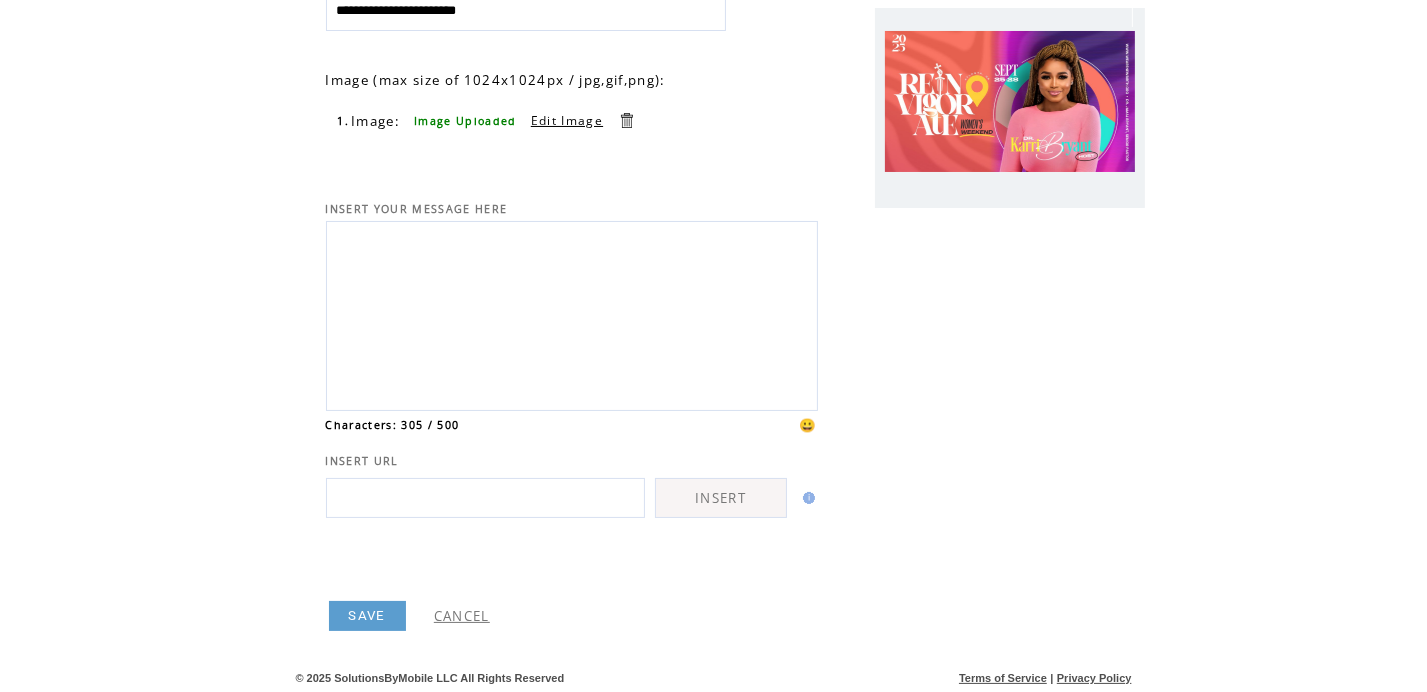 scroll, scrollTop: 0, scrollLeft: 0, axis: both 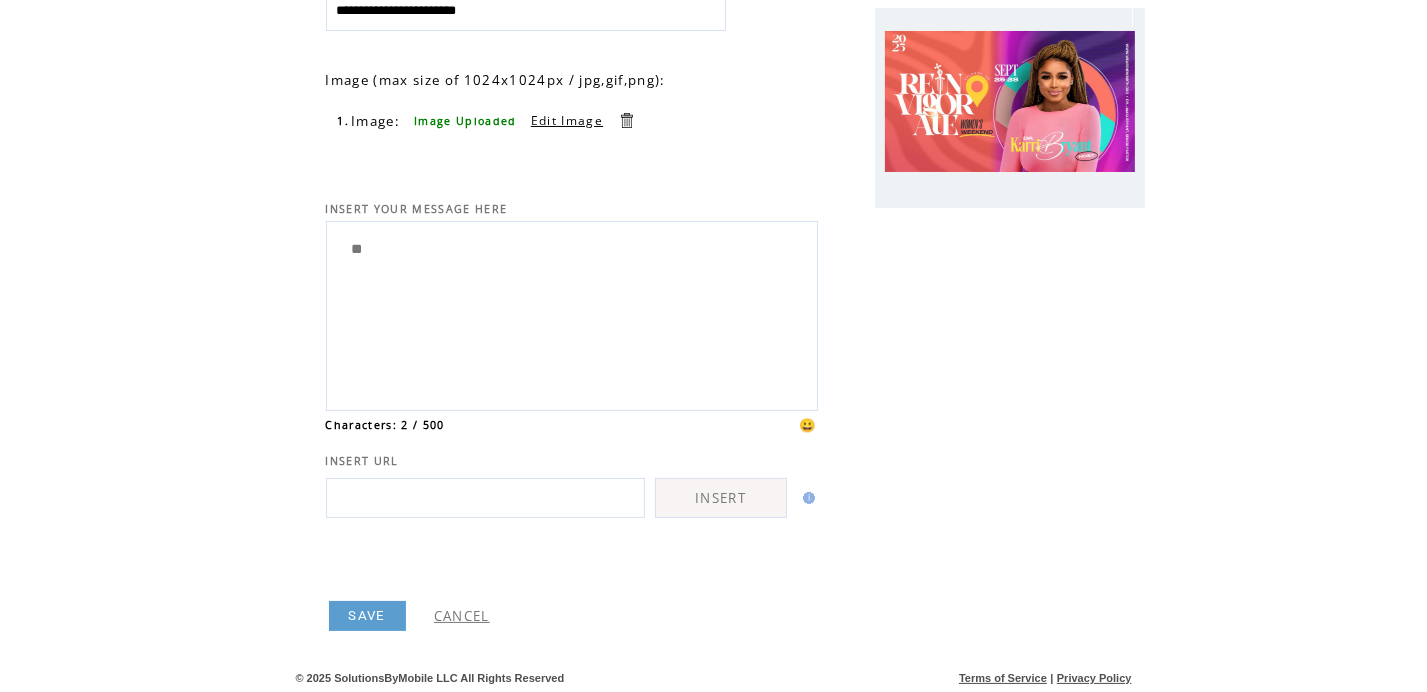 type on "*" 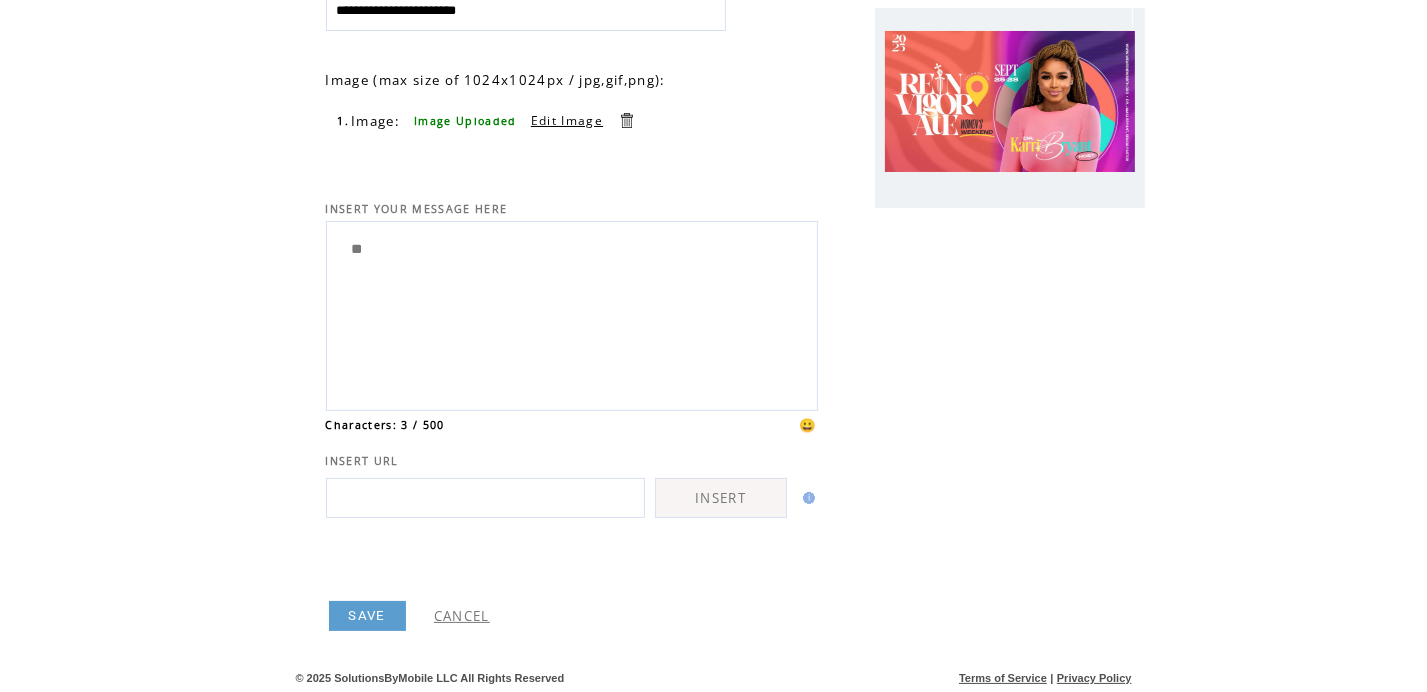 type on "*" 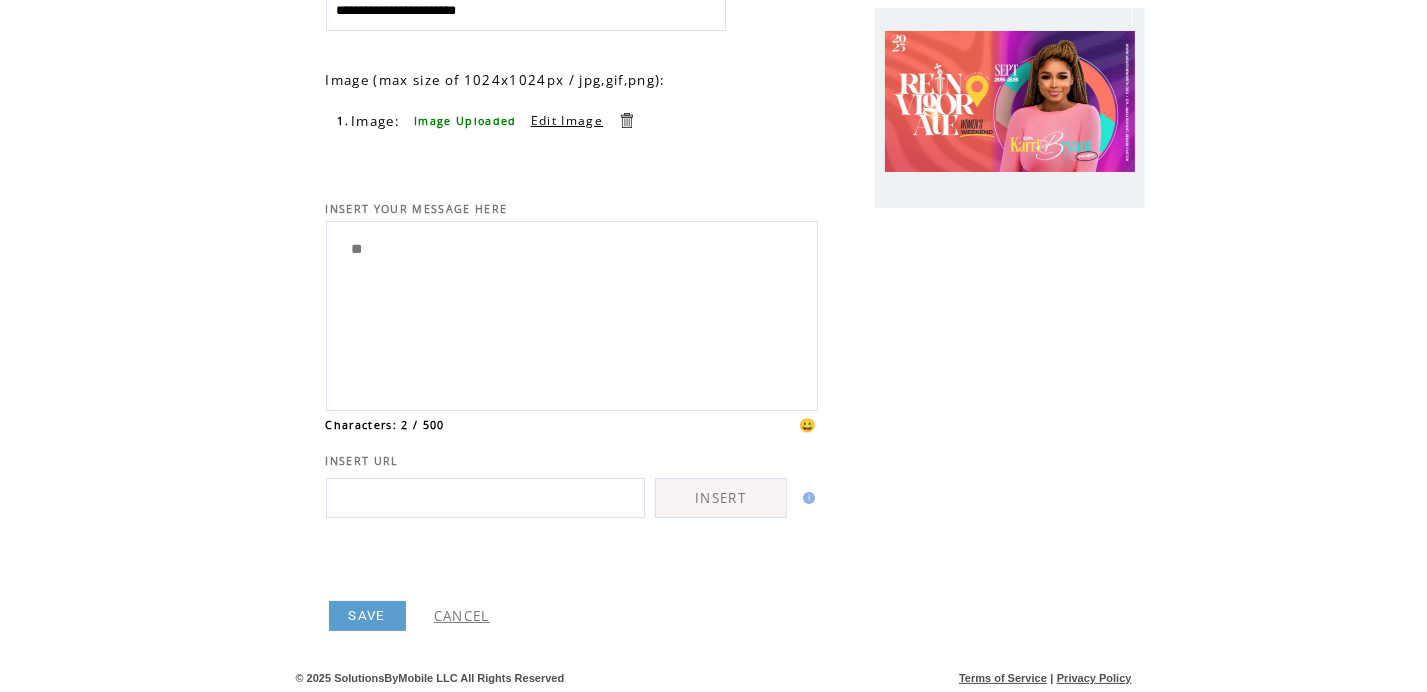type on "*" 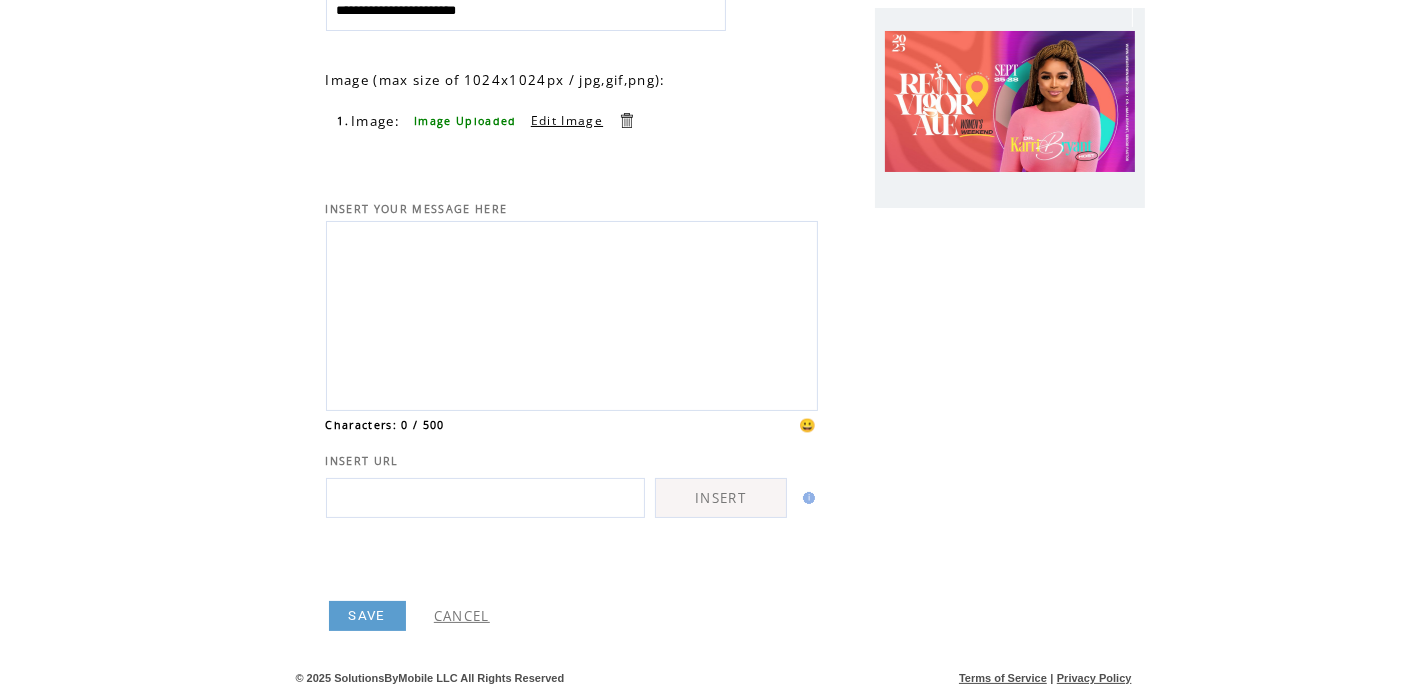 paste on "**********" 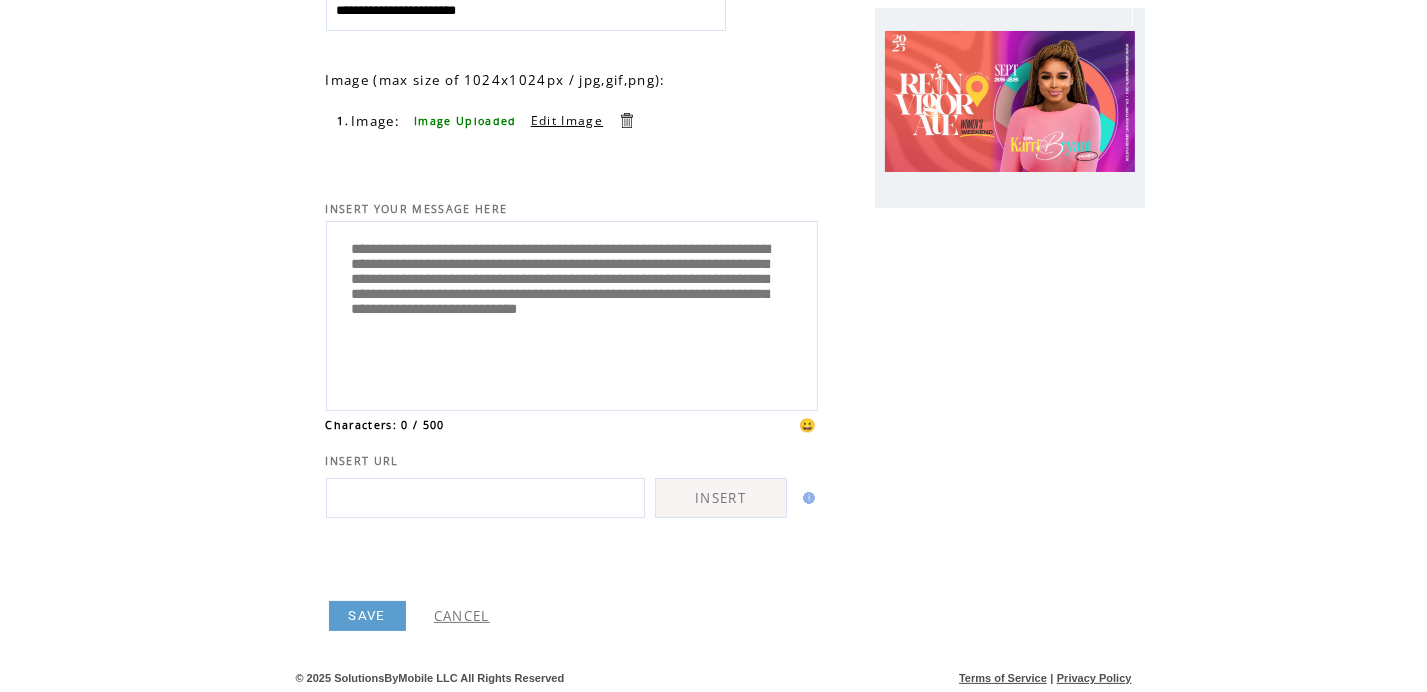 scroll, scrollTop: 5, scrollLeft: 0, axis: vertical 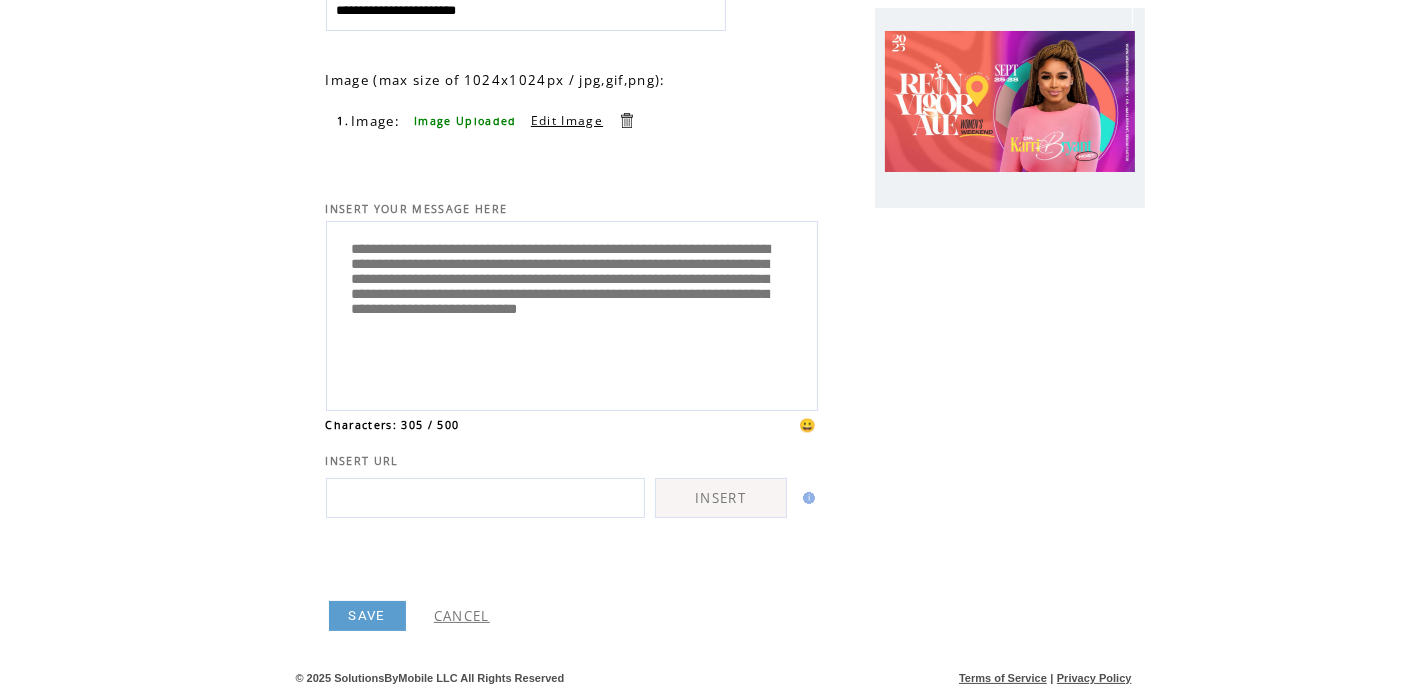 click on "**********" at bounding box center [572, 313] 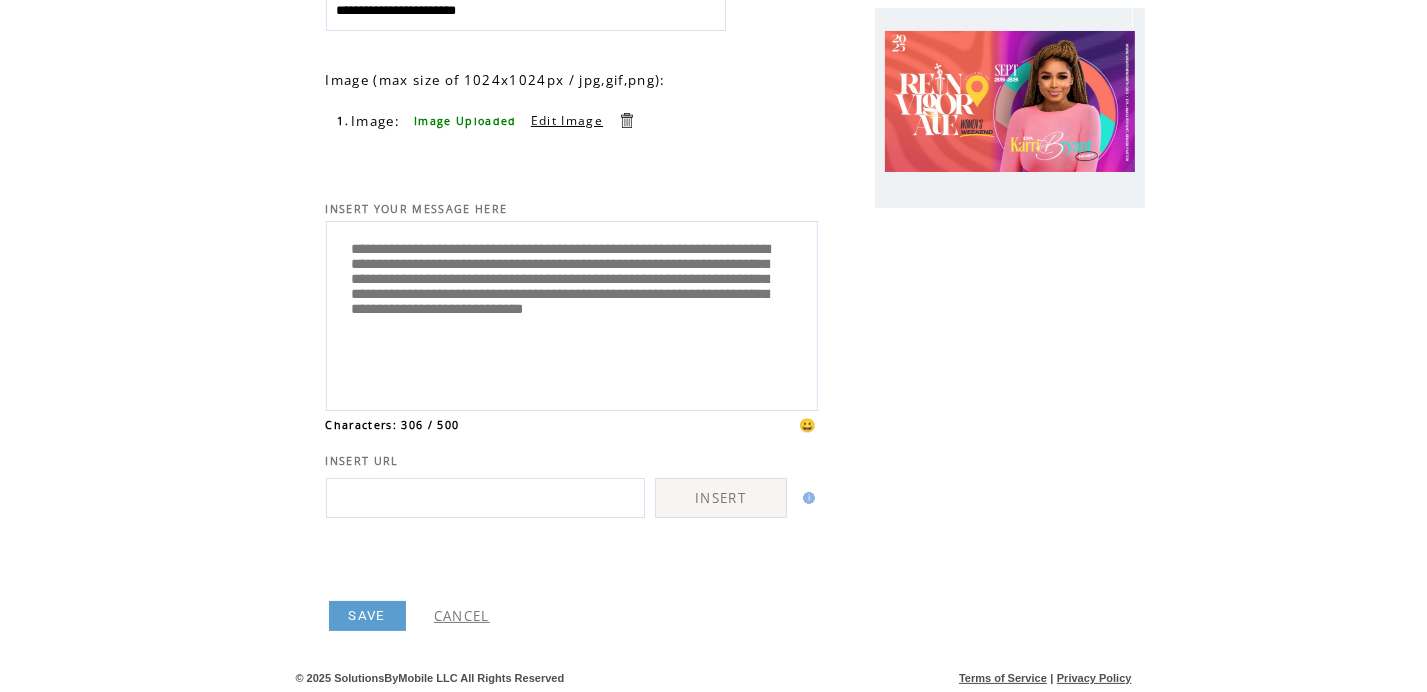 drag, startPoint x: 497, startPoint y: 244, endPoint x: 512, endPoint y: 240, distance: 15.524175 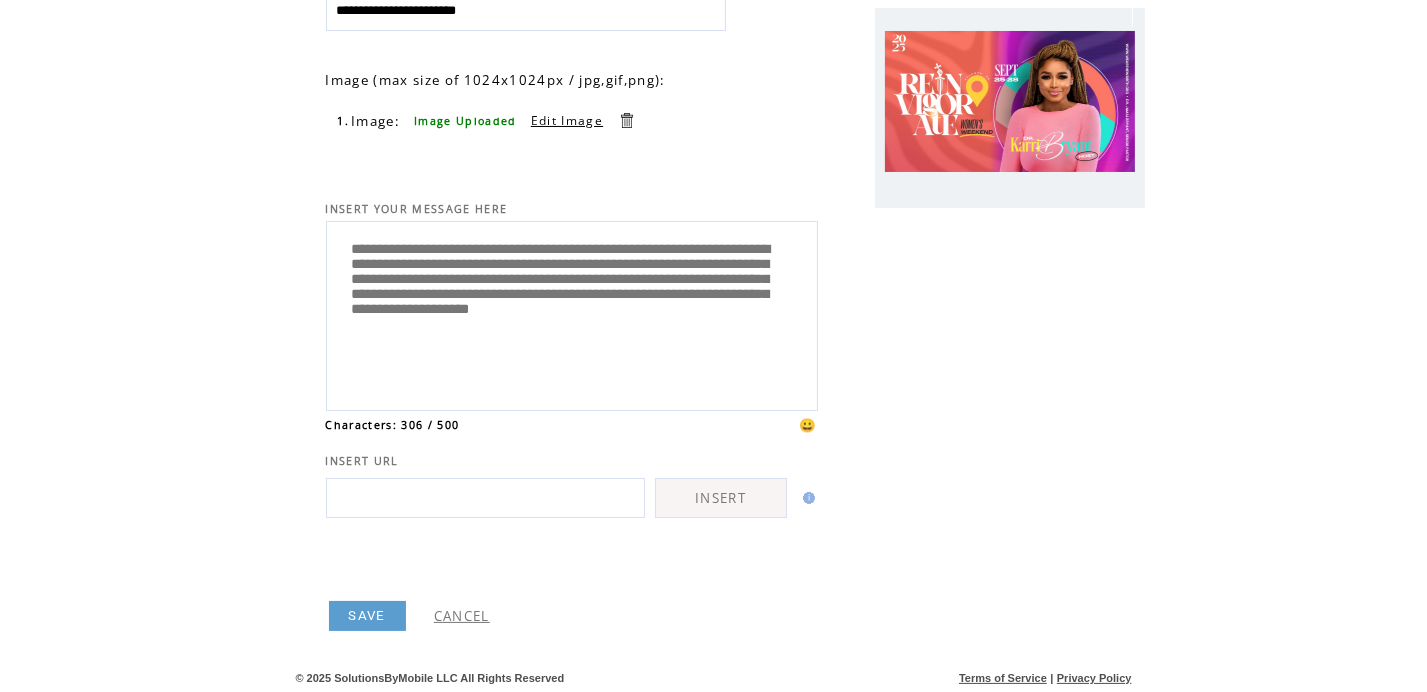 scroll, scrollTop: 0, scrollLeft: 0, axis: both 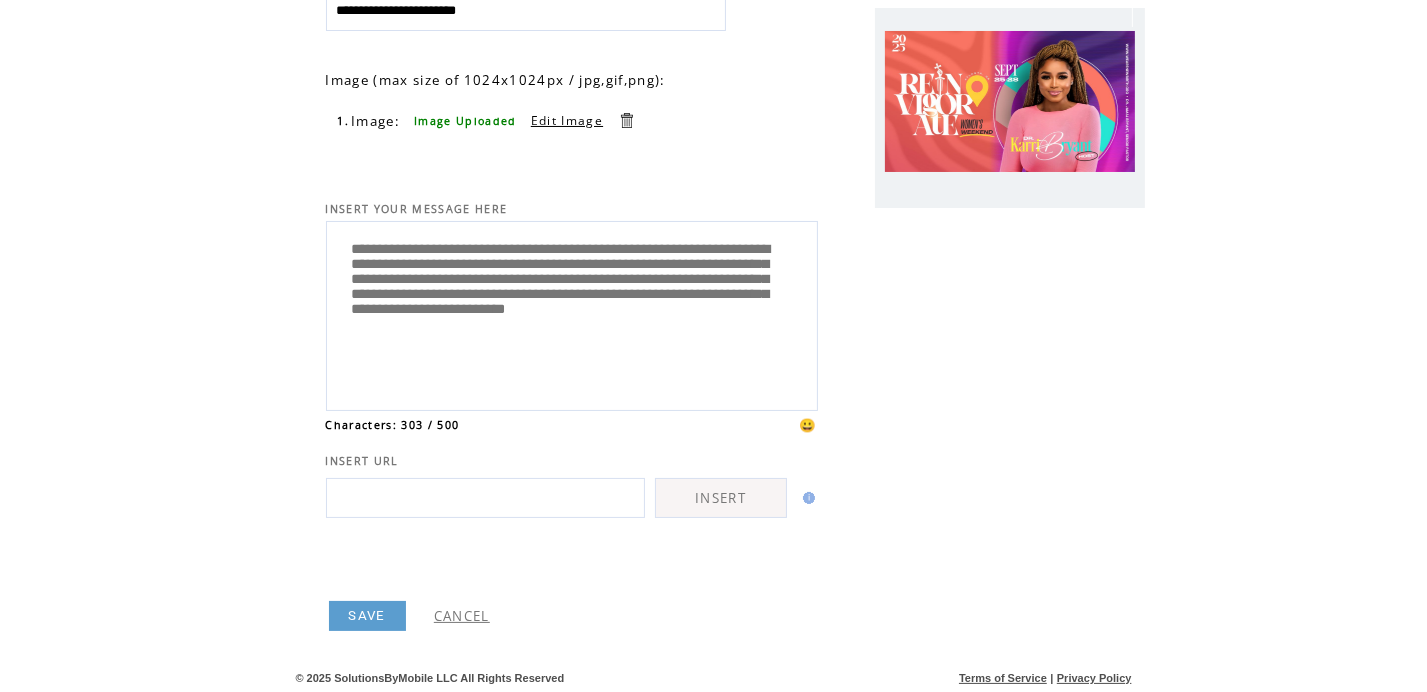 click on "**********" at bounding box center [572, 313] 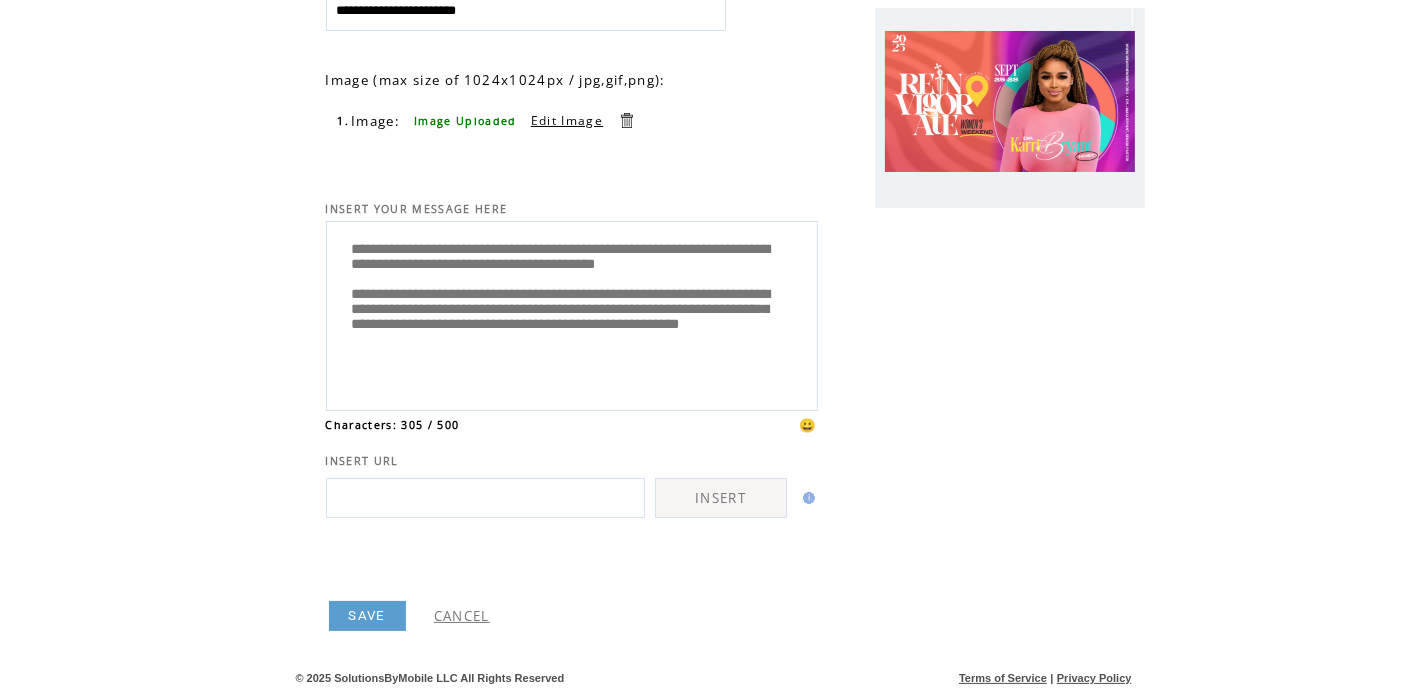 click on "**********" at bounding box center (572, 313) 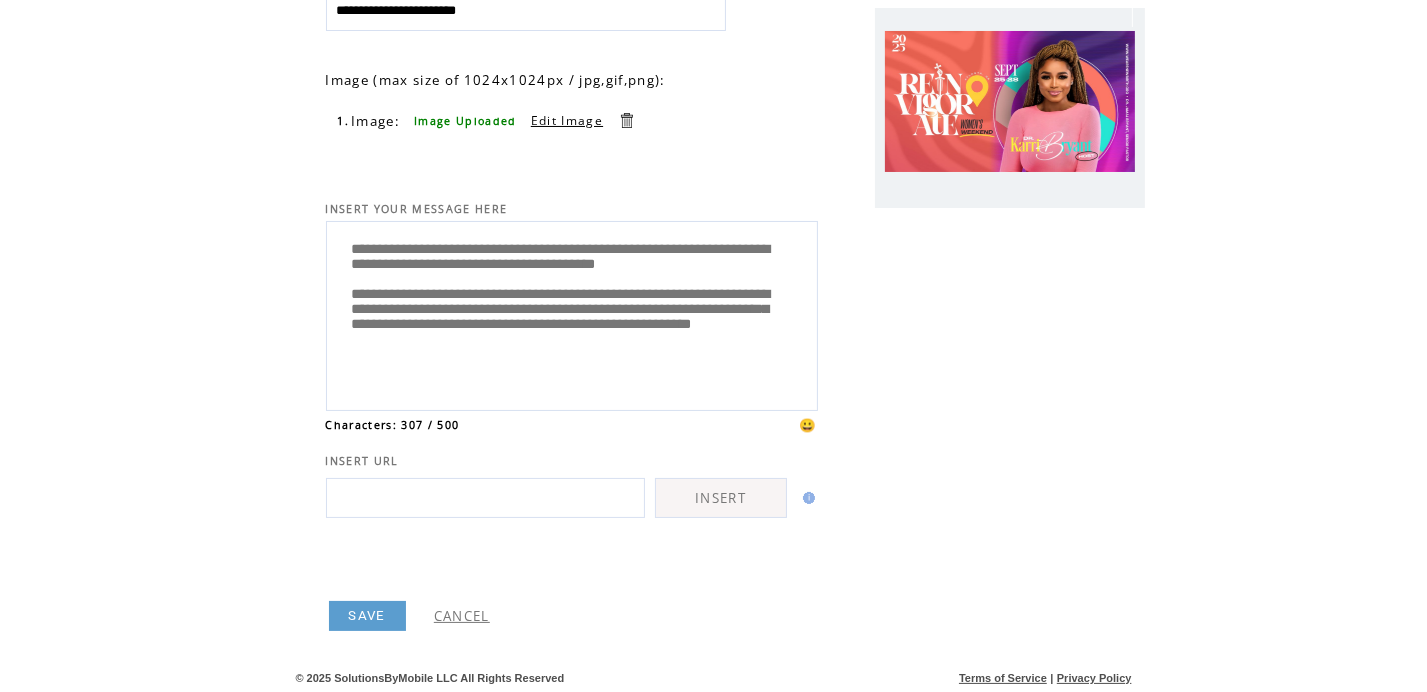 click on "**********" at bounding box center (572, 313) 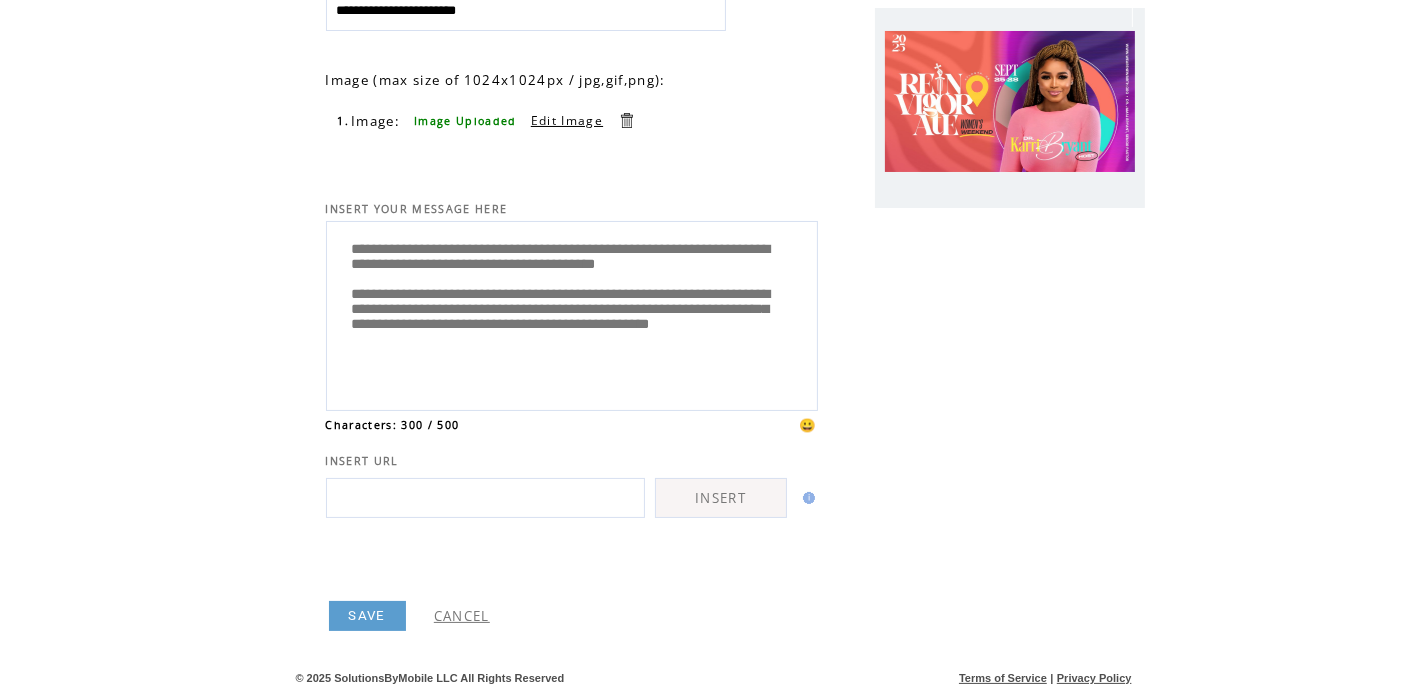 drag, startPoint x: 561, startPoint y: 333, endPoint x: 745, endPoint y: 333, distance: 184 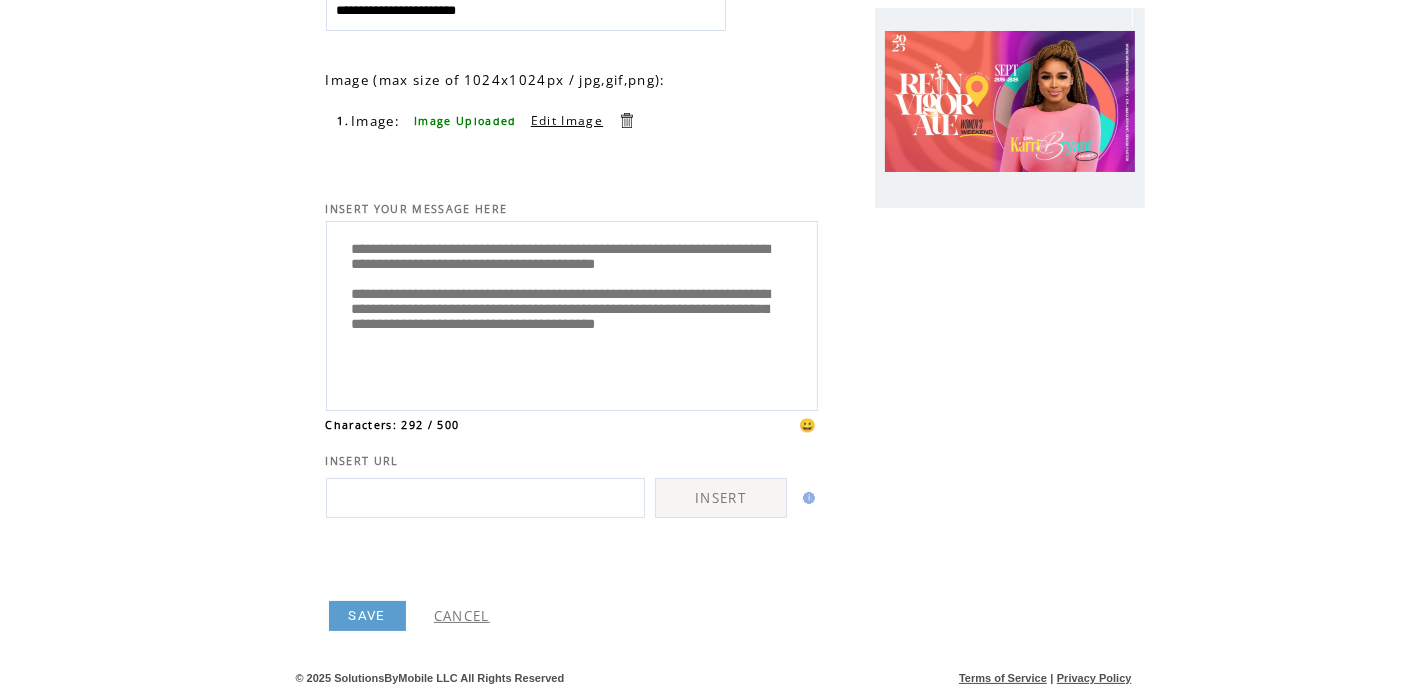 click on "**********" at bounding box center [572, 313] 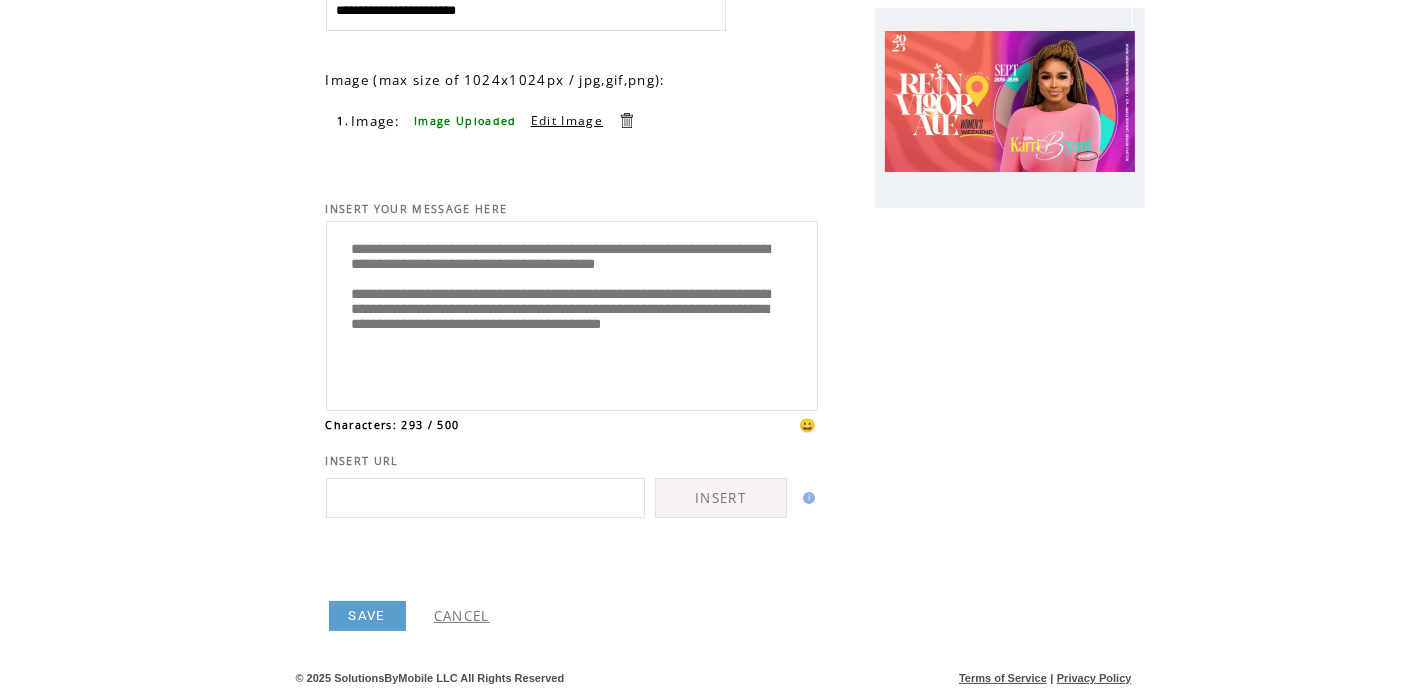 click on "**********" at bounding box center (572, 313) 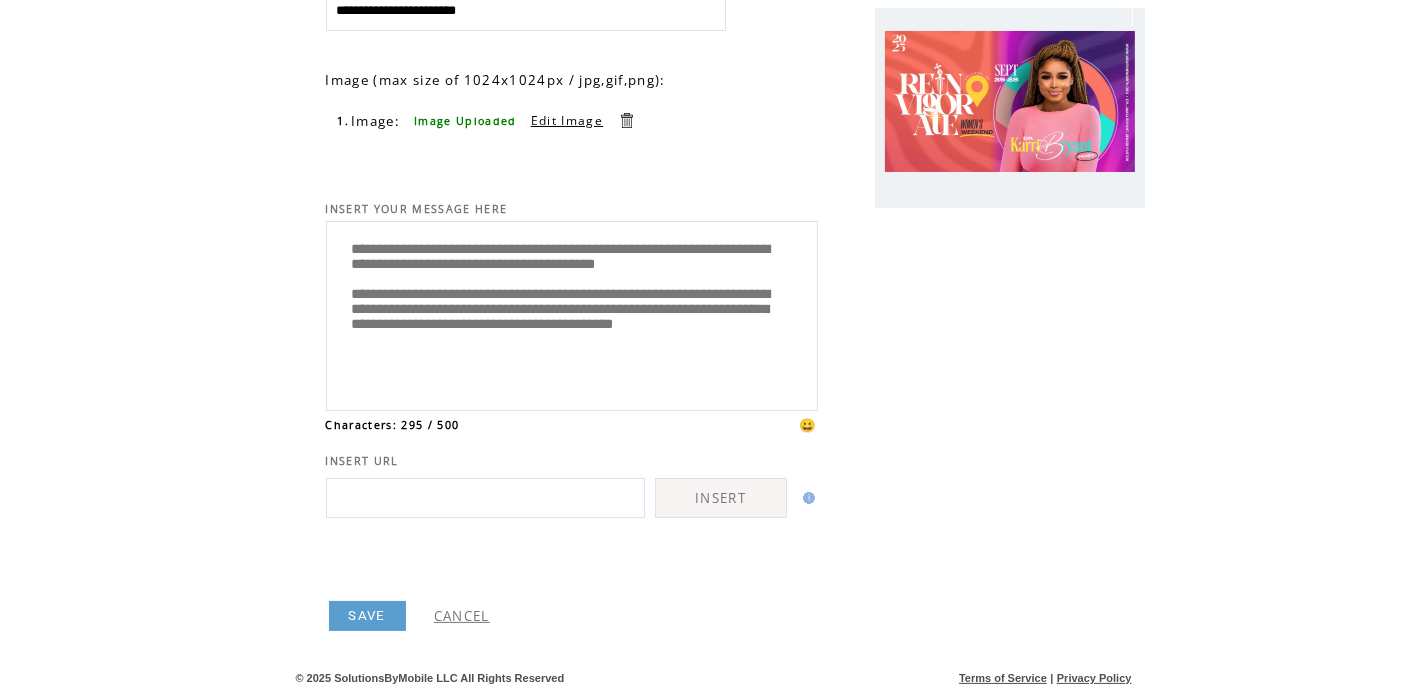 click on "**********" at bounding box center (572, 313) 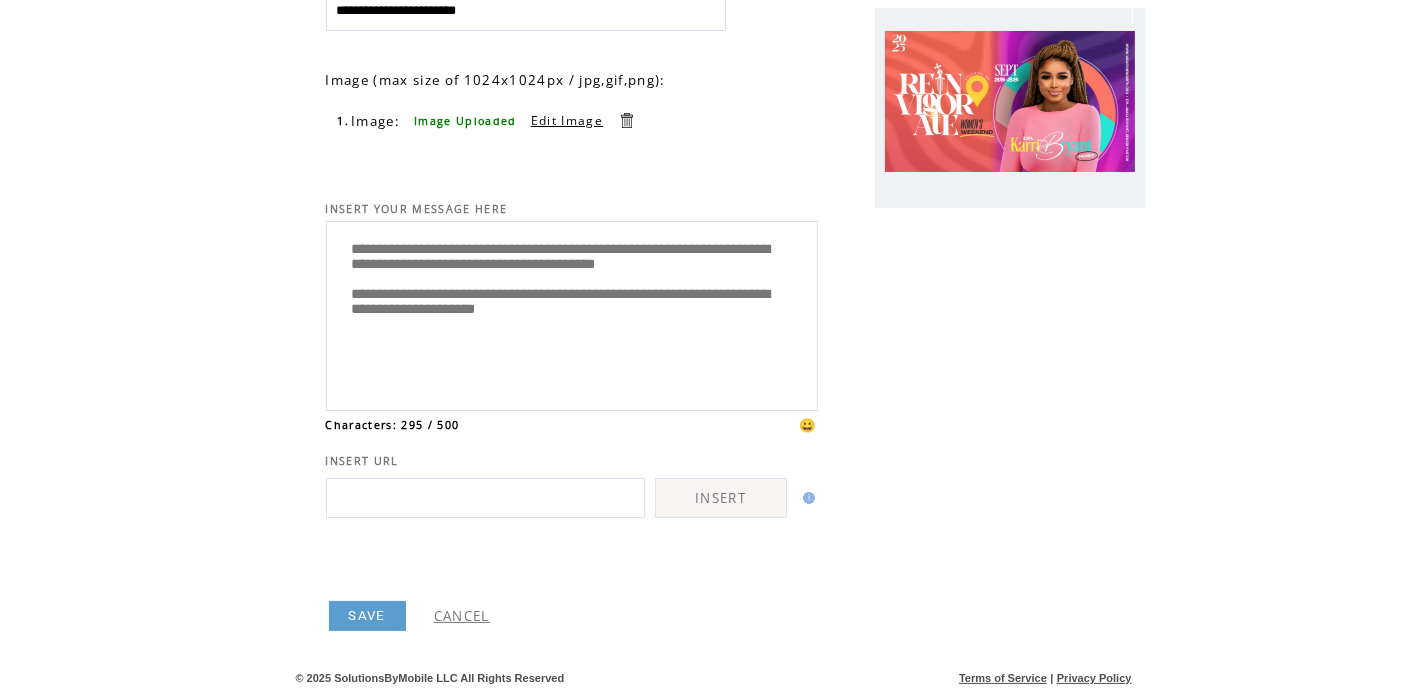 scroll, scrollTop: 0, scrollLeft: 0, axis: both 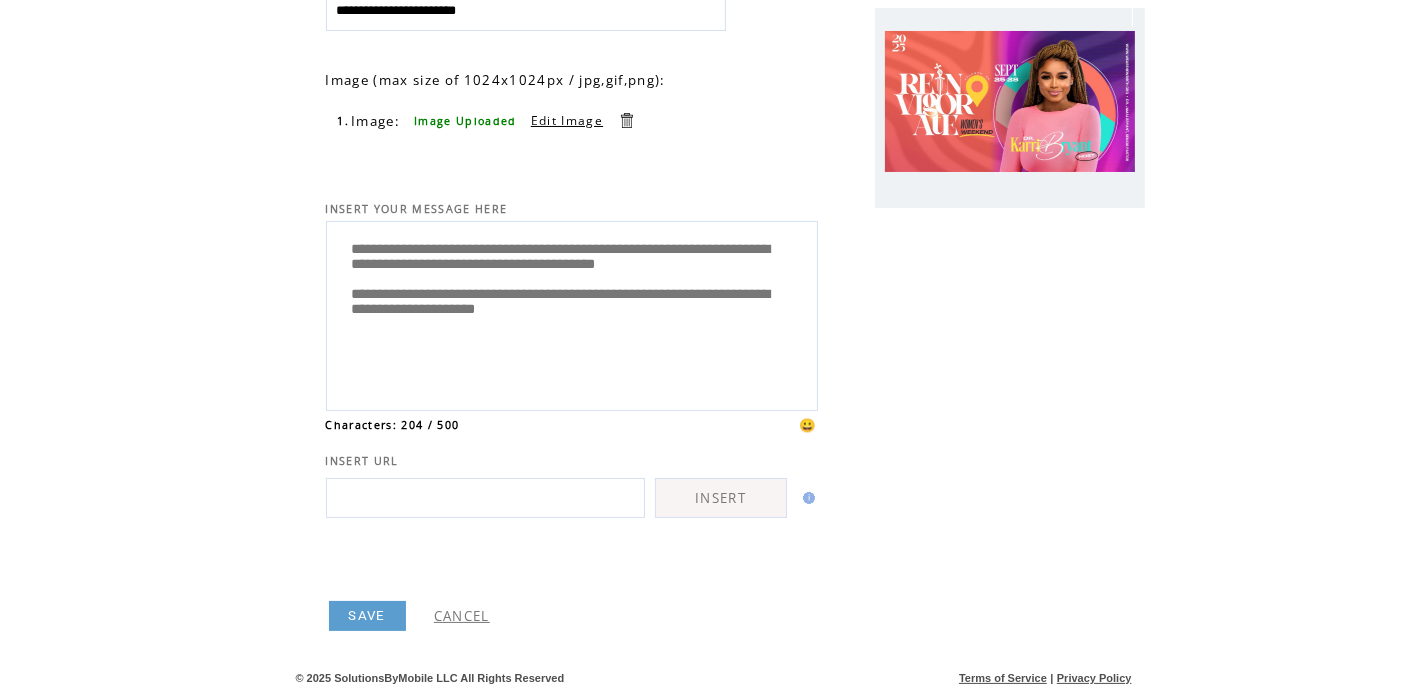 type on "**********" 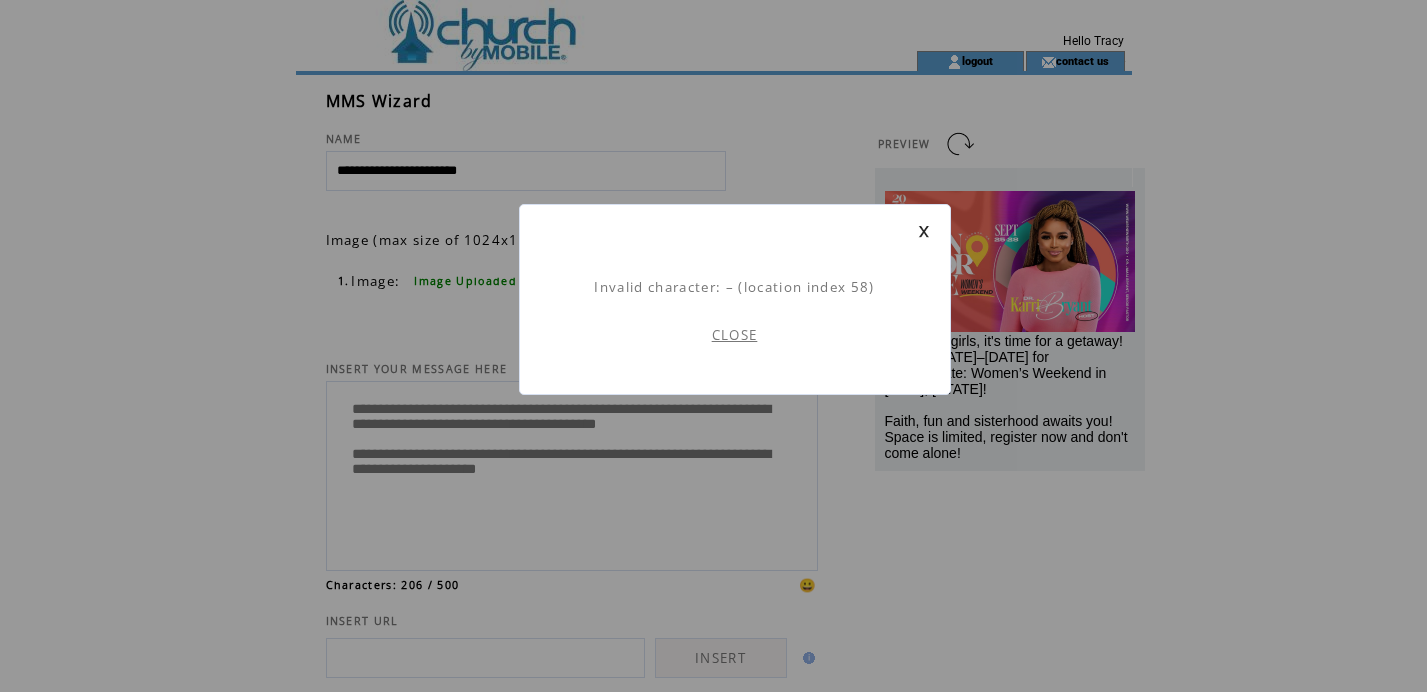 scroll, scrollTop: 0, scrollLeft: 0, axis: both 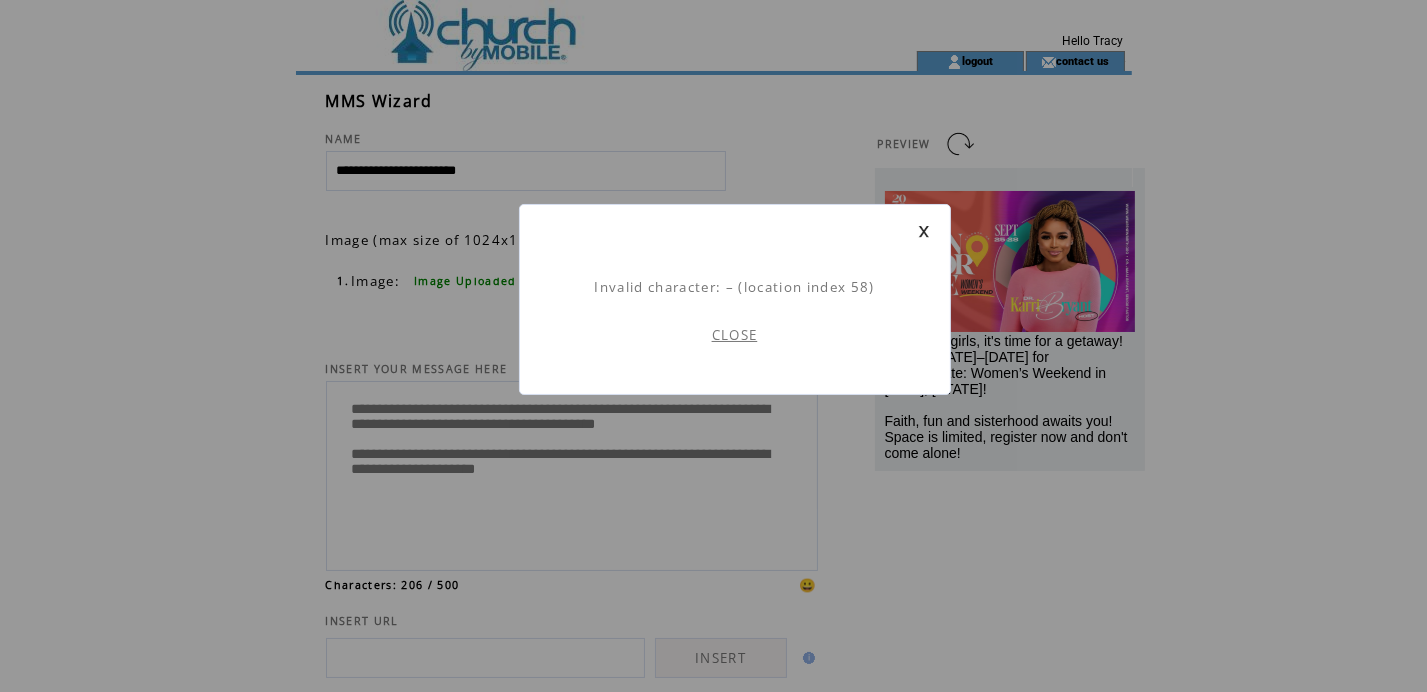 click on "CLOSE" at bounding box center [735, 335] 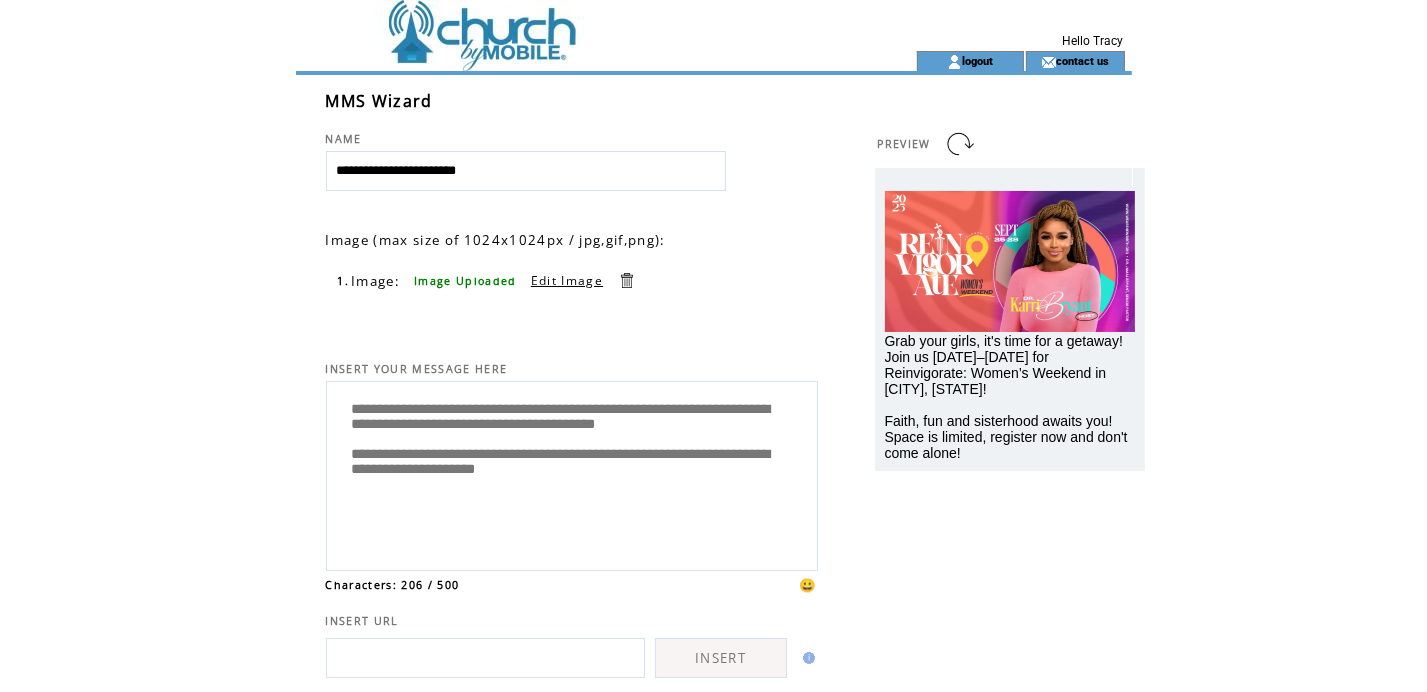 click on "**********" at bounding box center (572, 473) 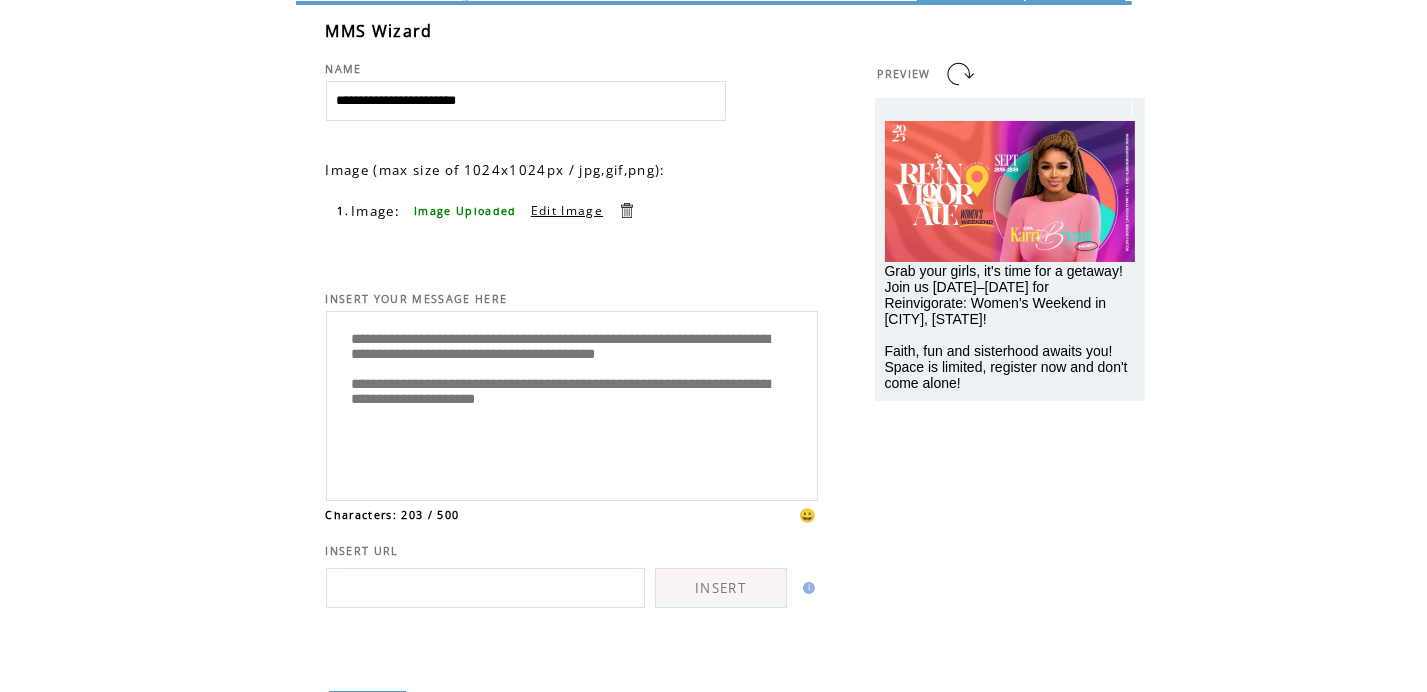 scroll, scrollTop: 160, scrollLeft: 0, axis: vertical 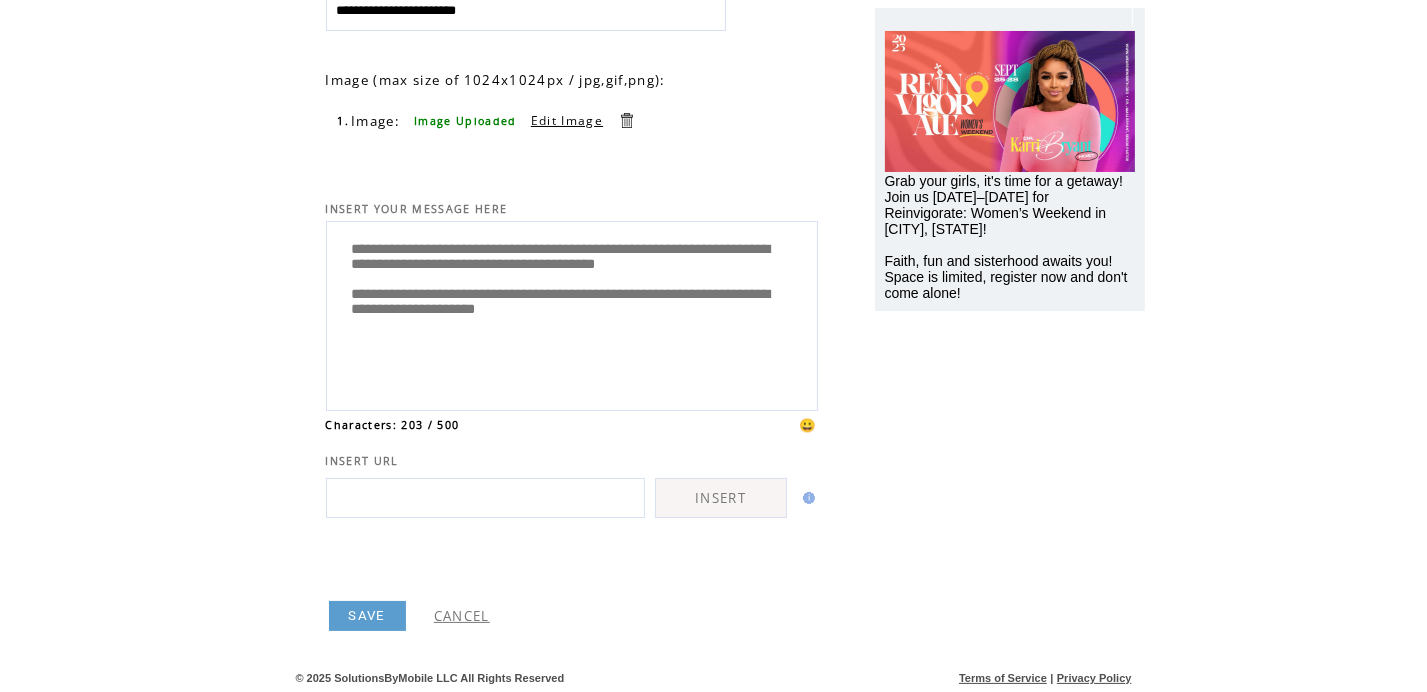type on "**********" 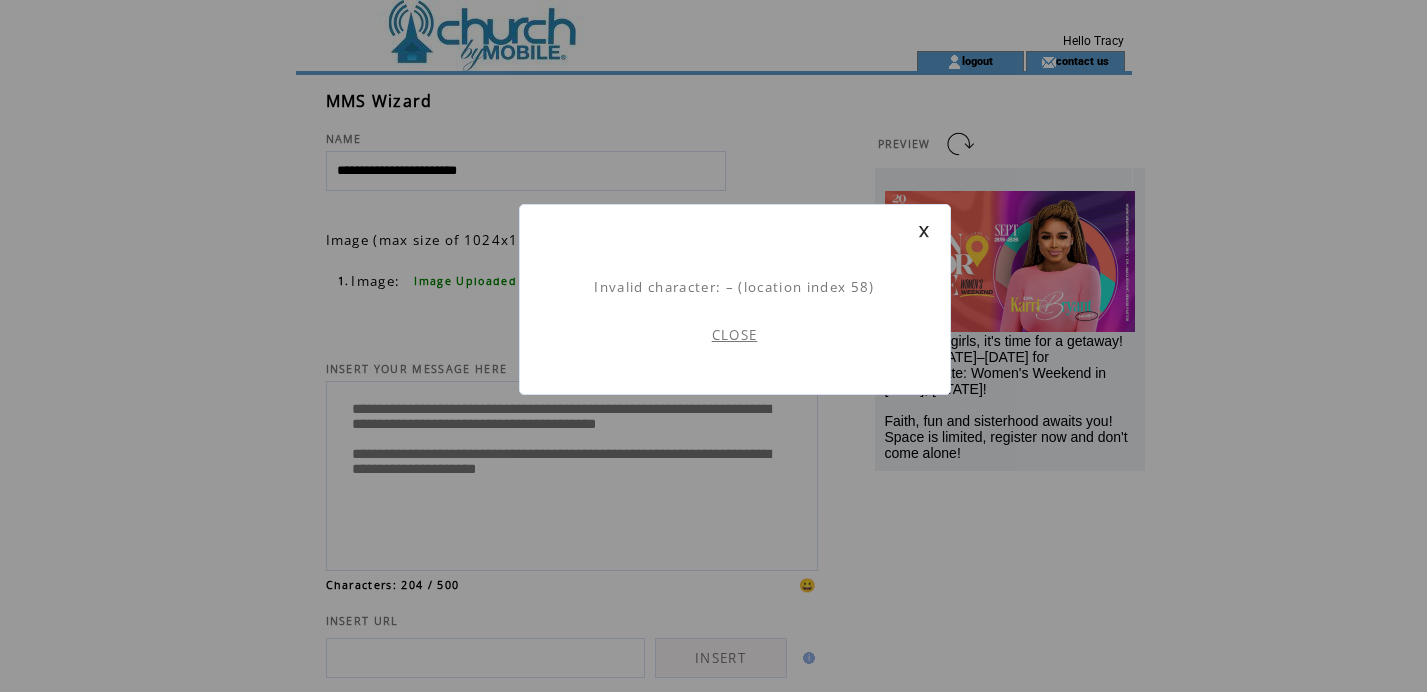 scroll, scrollTop: 0, scrollLeft: 0, axis: both 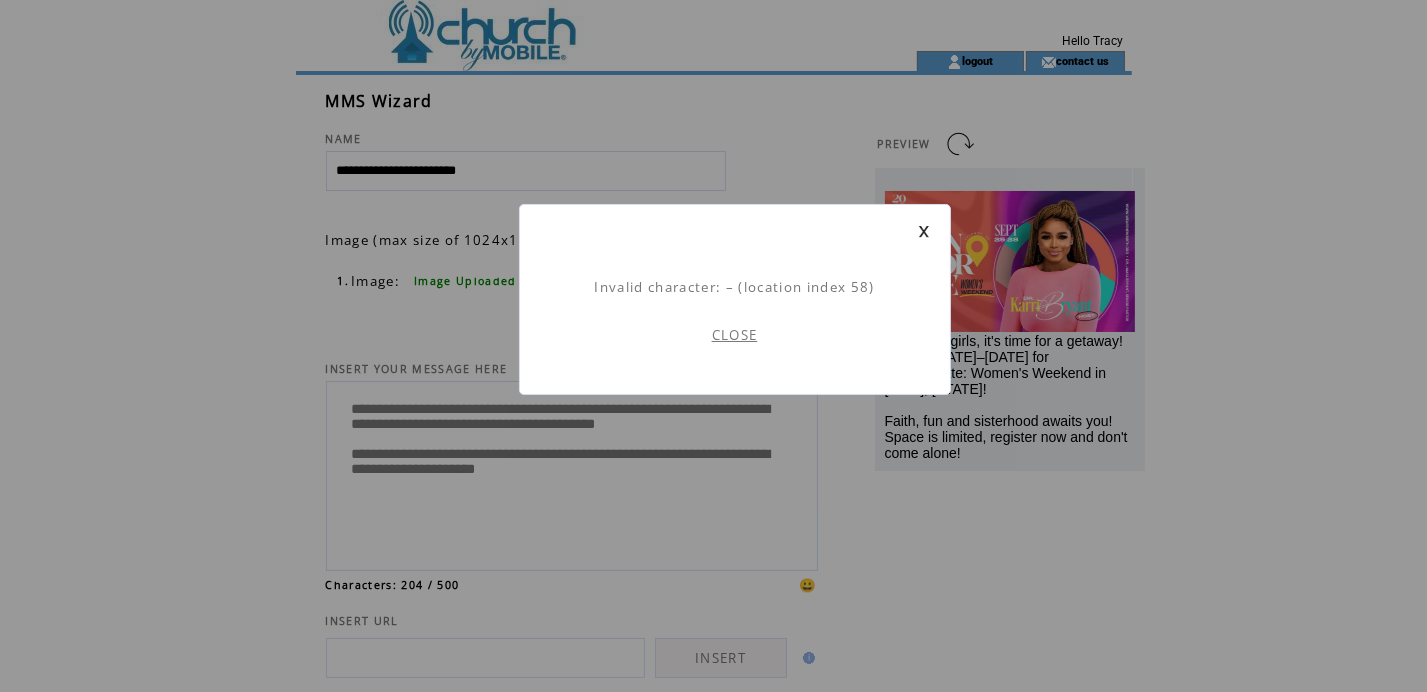 click on "CLOSE" at bounding box center (735, 335) 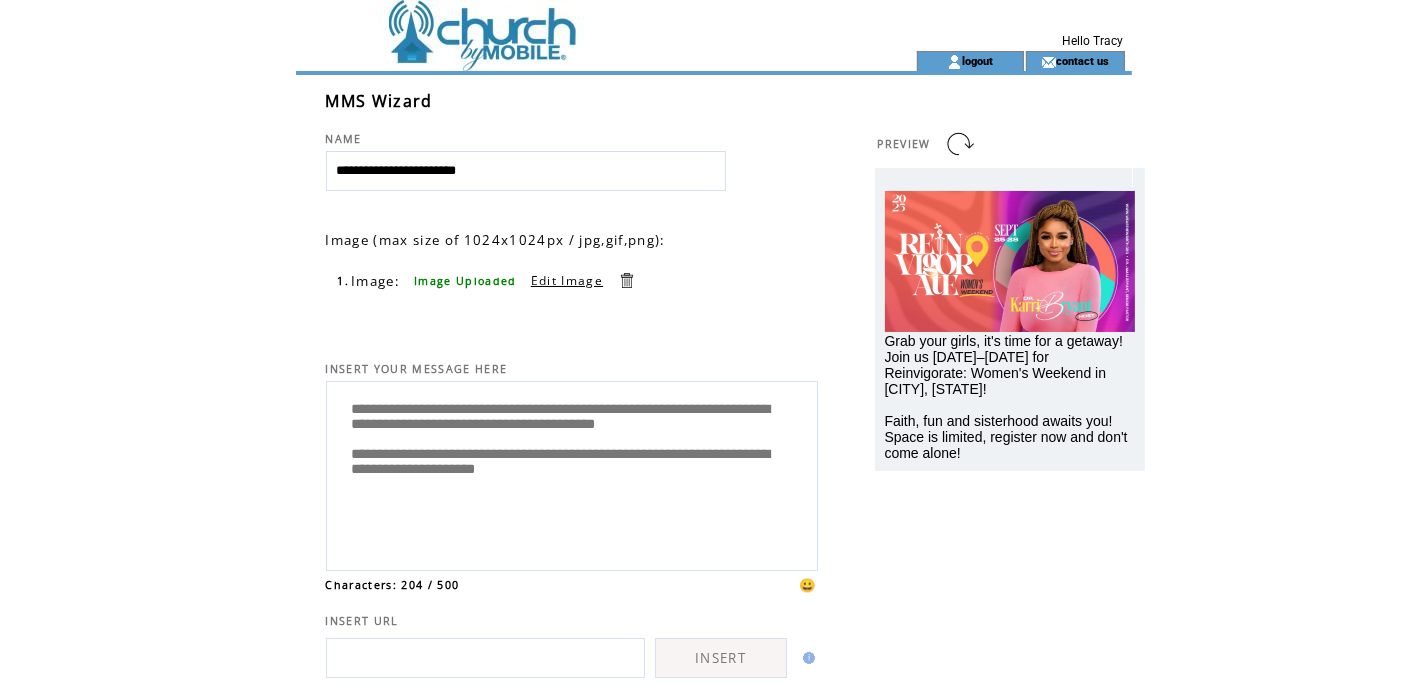 click on "**********" at bounding box center [572, 473] 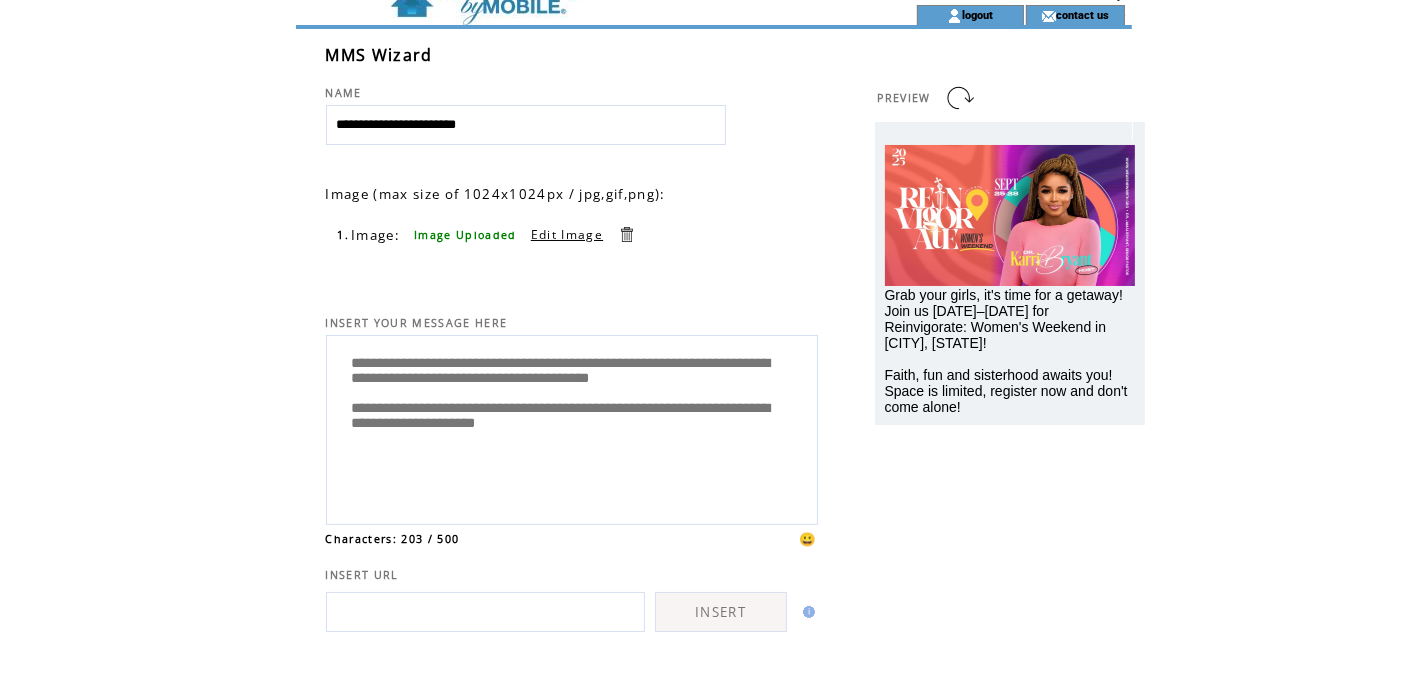 scroll, scrollTop: 160, scrollLeft: 0, axis: vertical 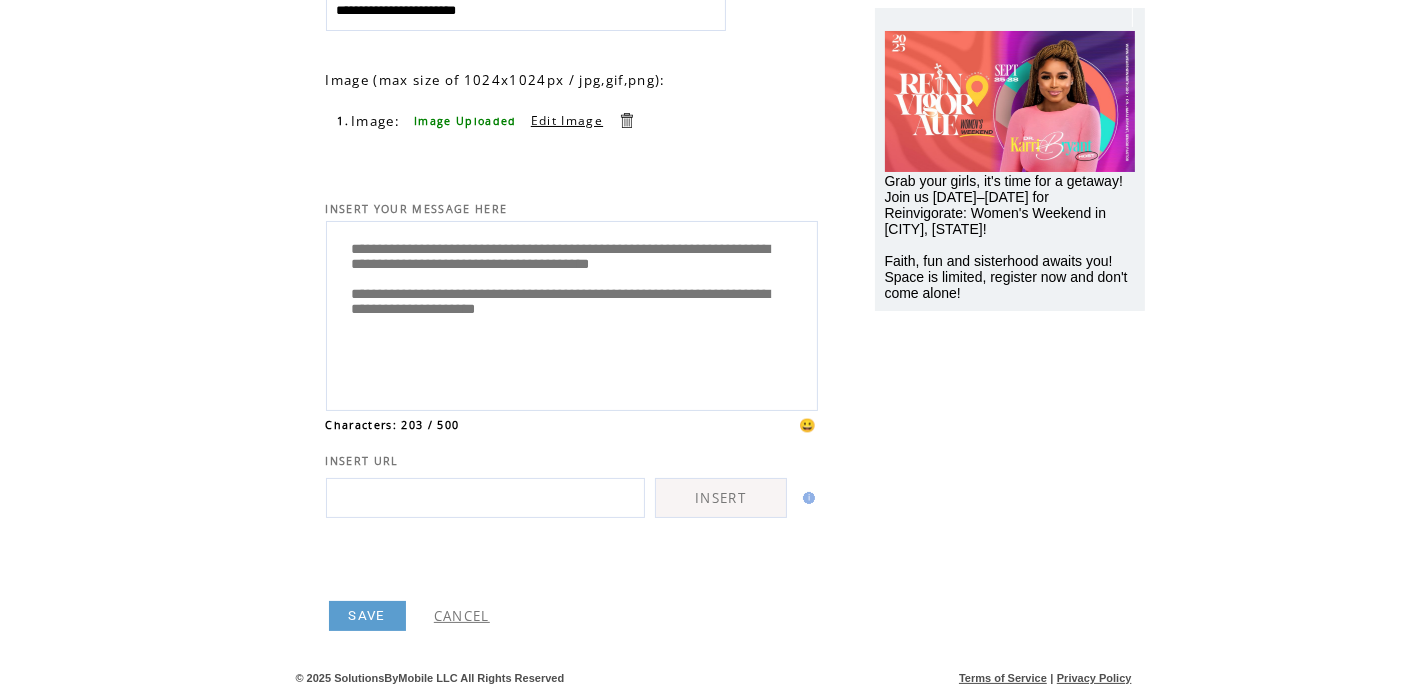 type on "**********" 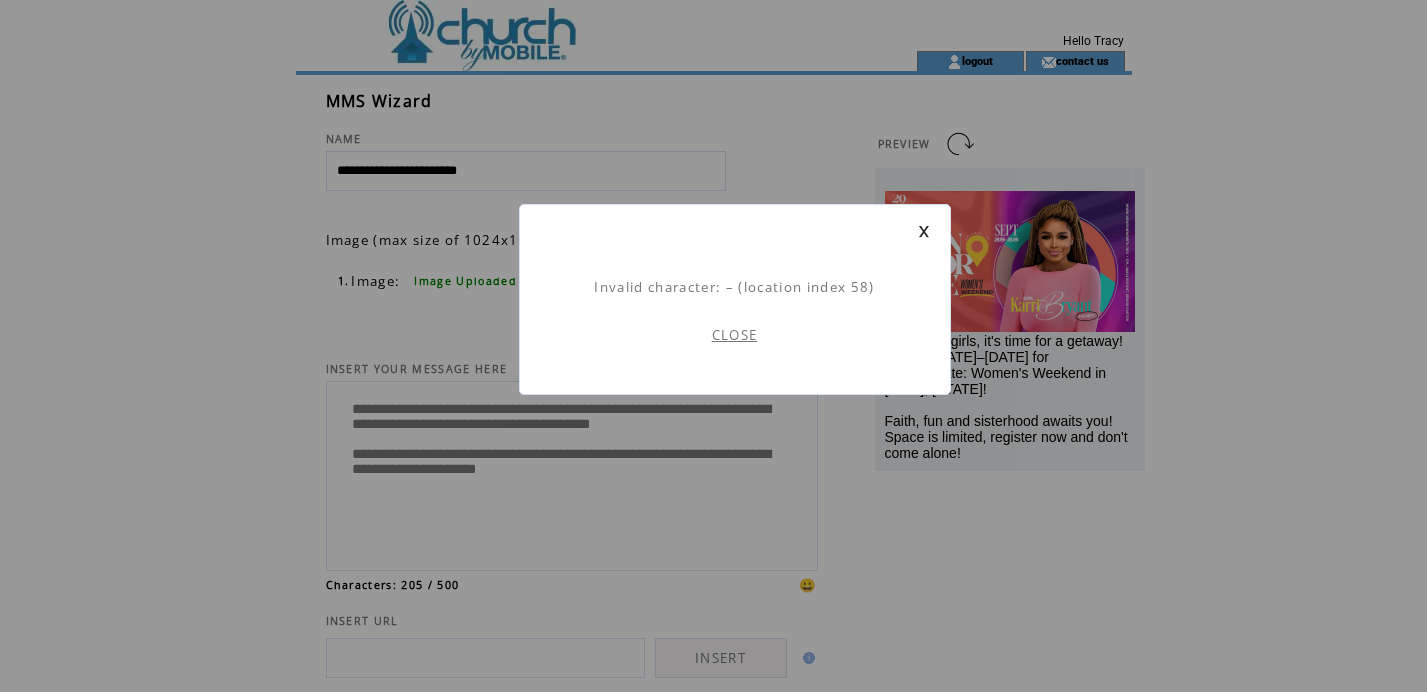 scroll, scrollTop: 0, scrollLeft: 0, axis: both 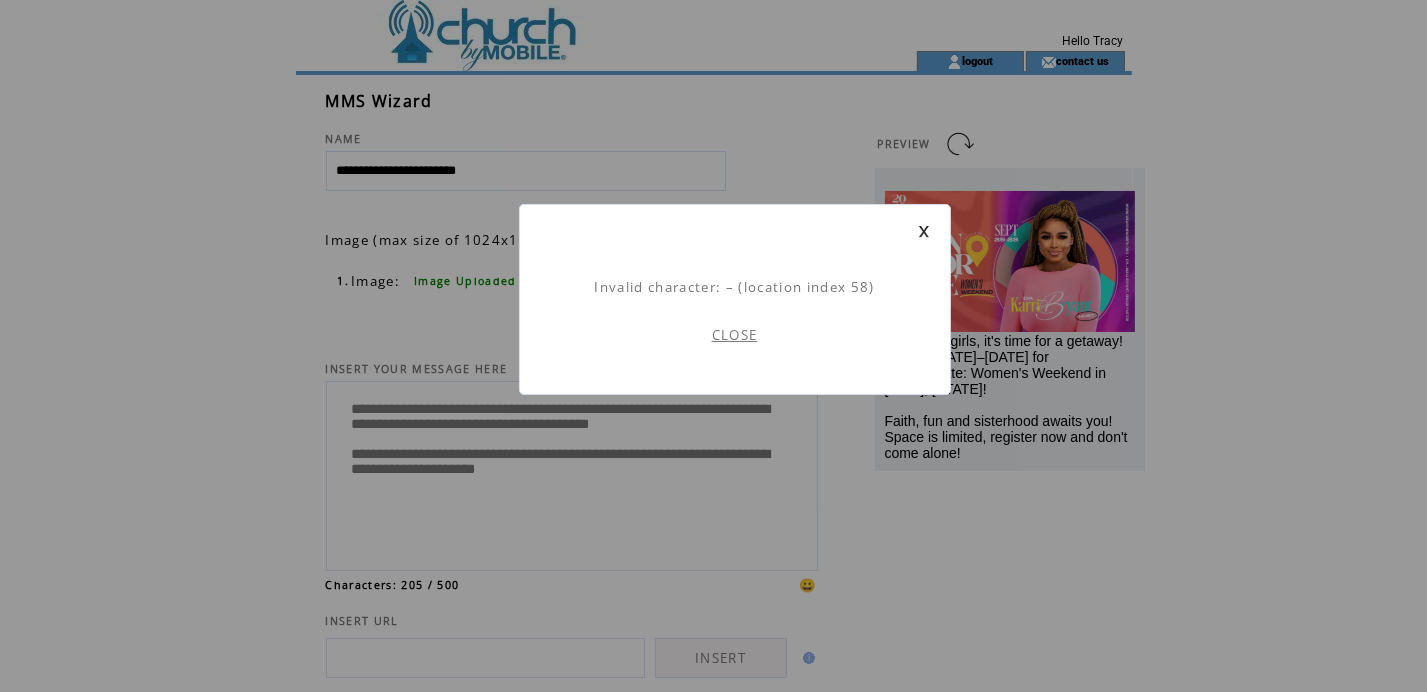 click on "CLOSE" at bounding box center [735, 335] 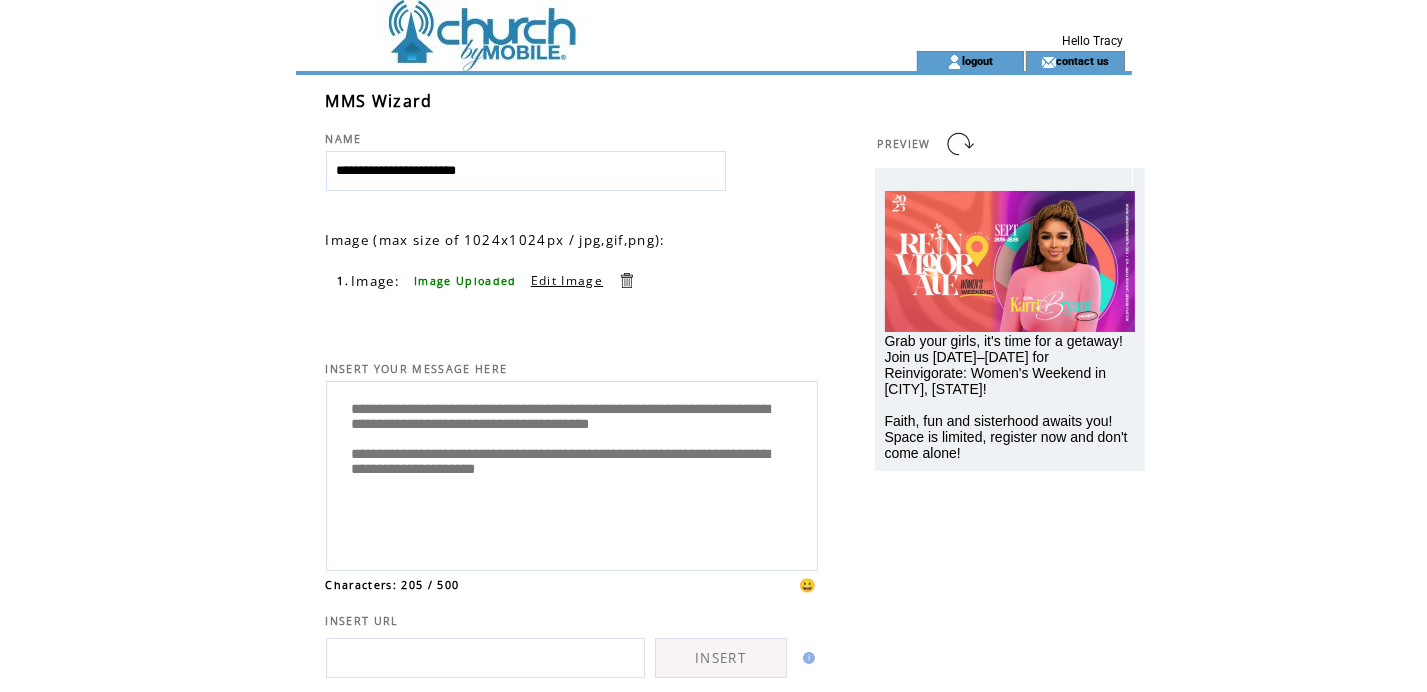 scroll, scrollTop: 0, scrollLeft: 0, axis: both 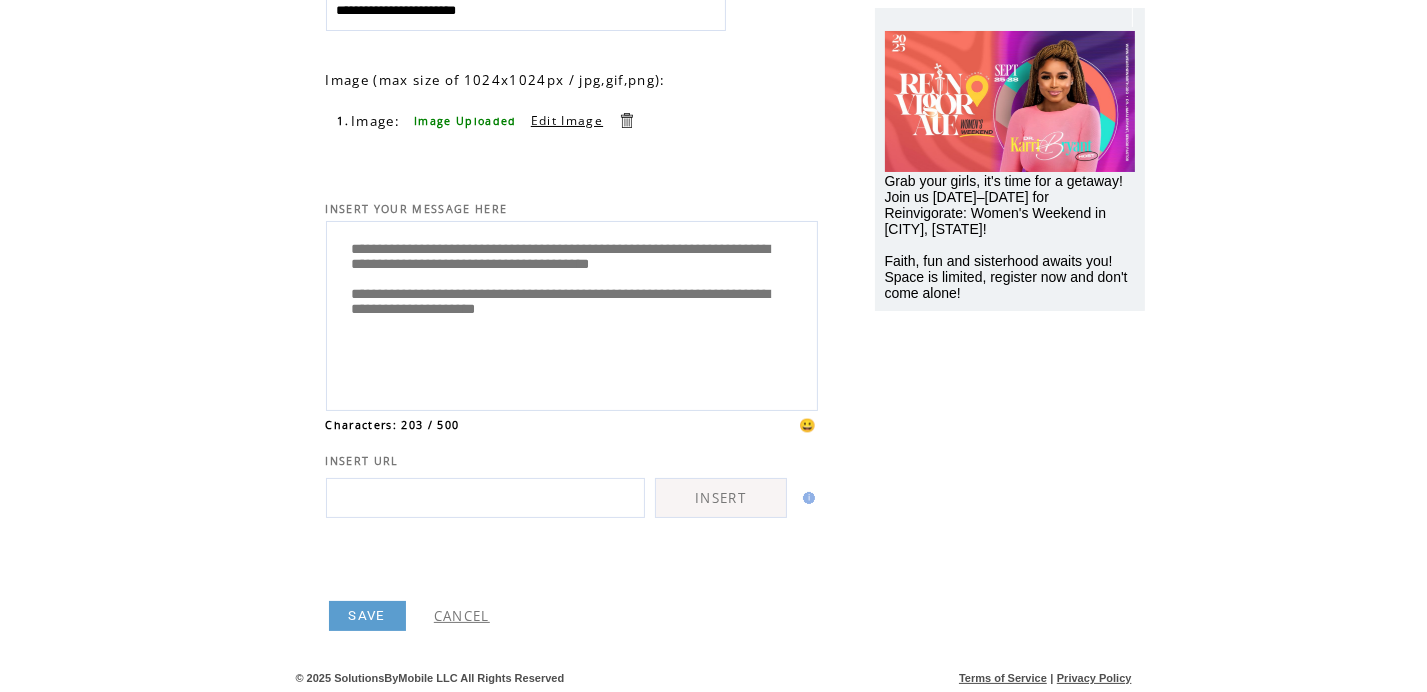 type on "**********" 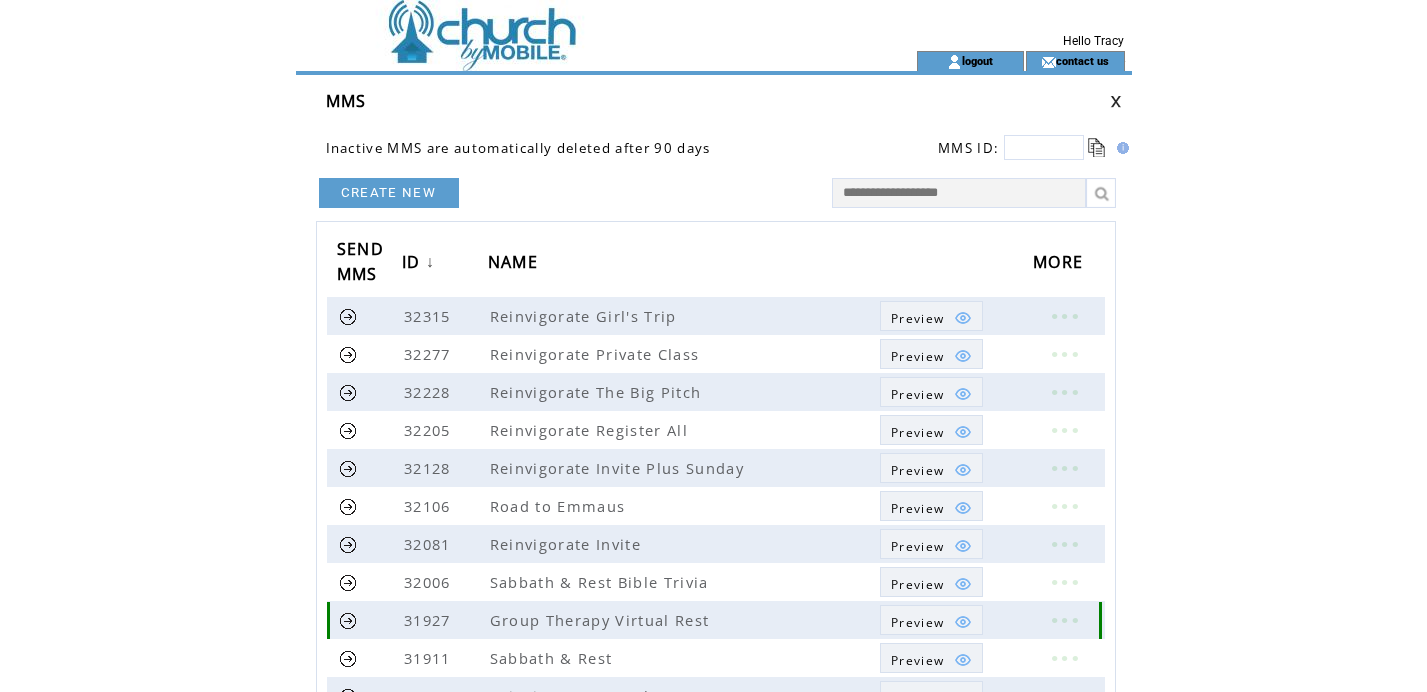 scroll, scrollTop: 0, scrollLeft: 0, axis: both 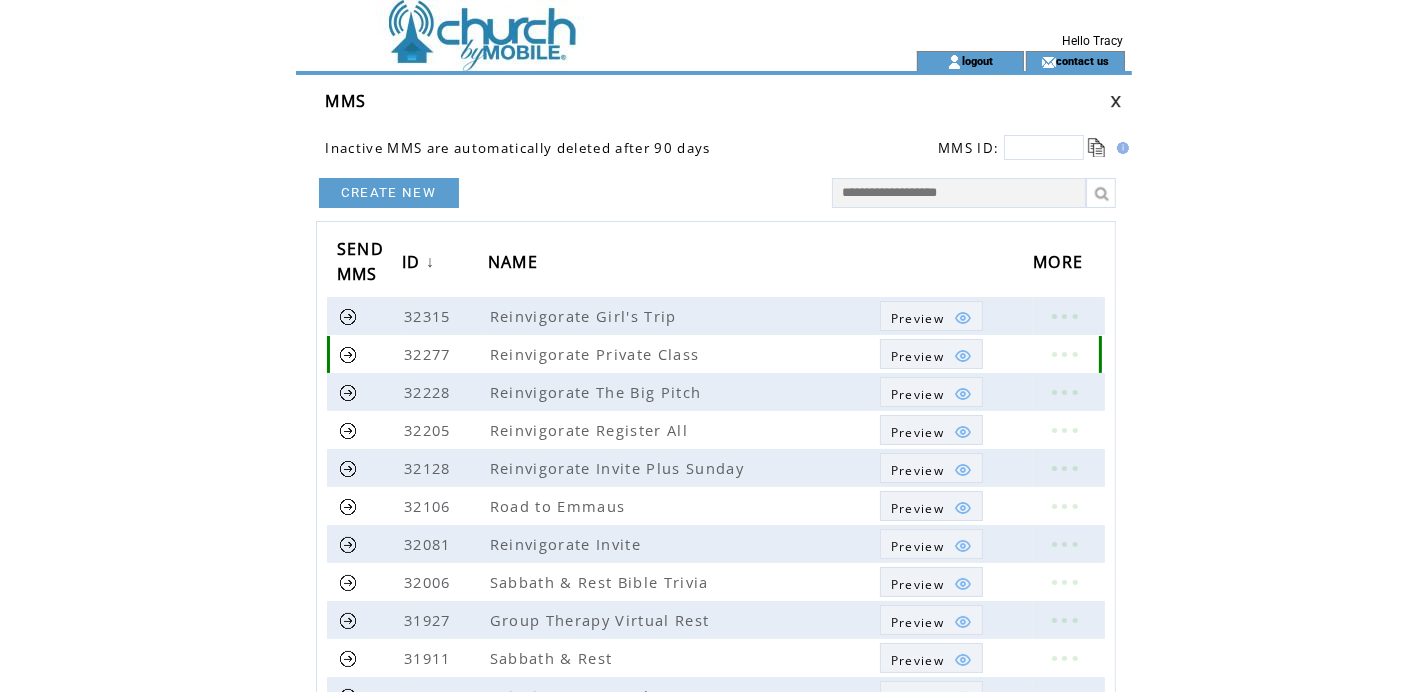 click at bounding box center (963, 356) 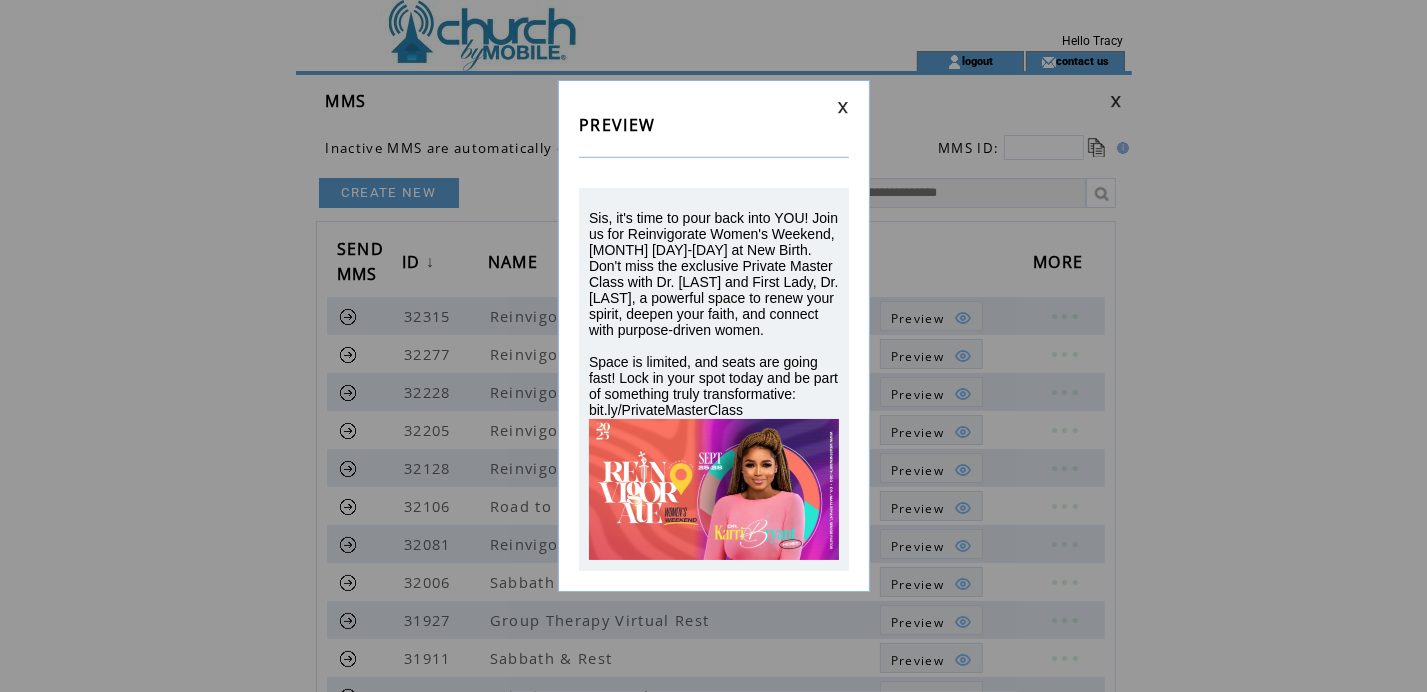 click at bounding box center (843, 107) 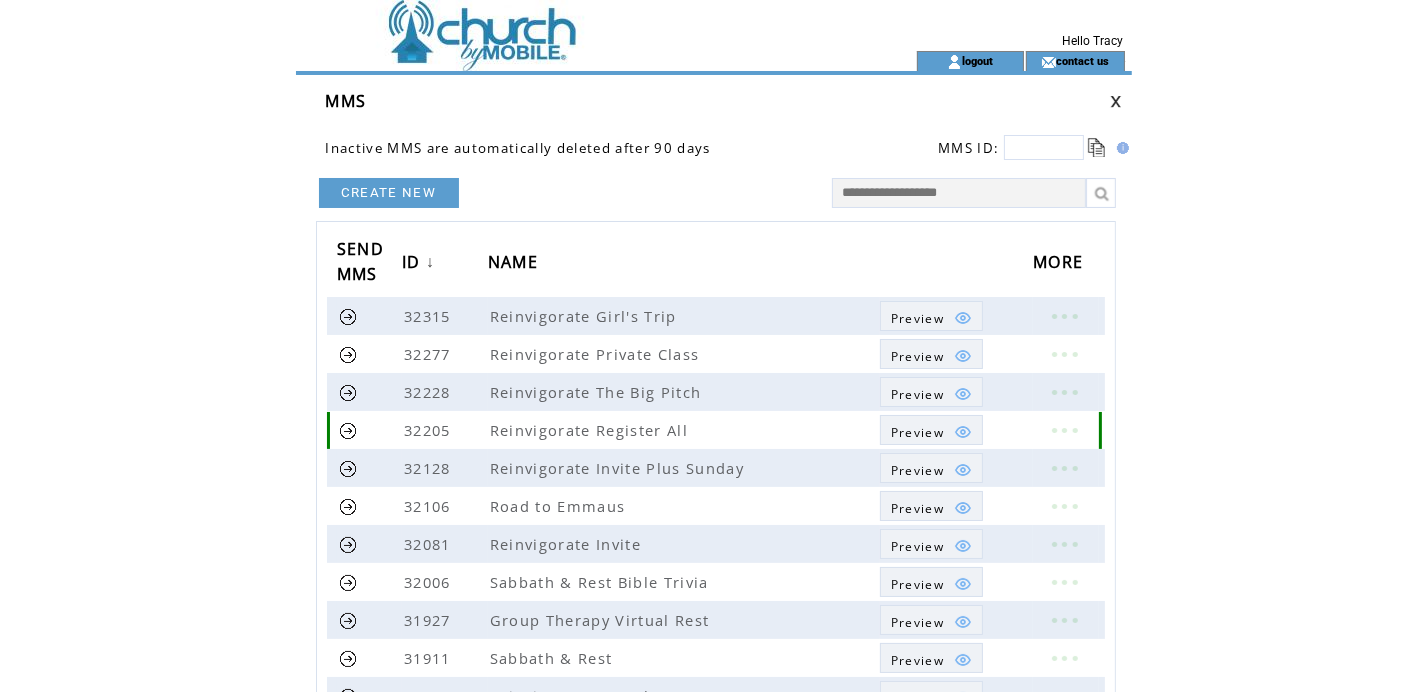 click at bounding box center [963, 432] 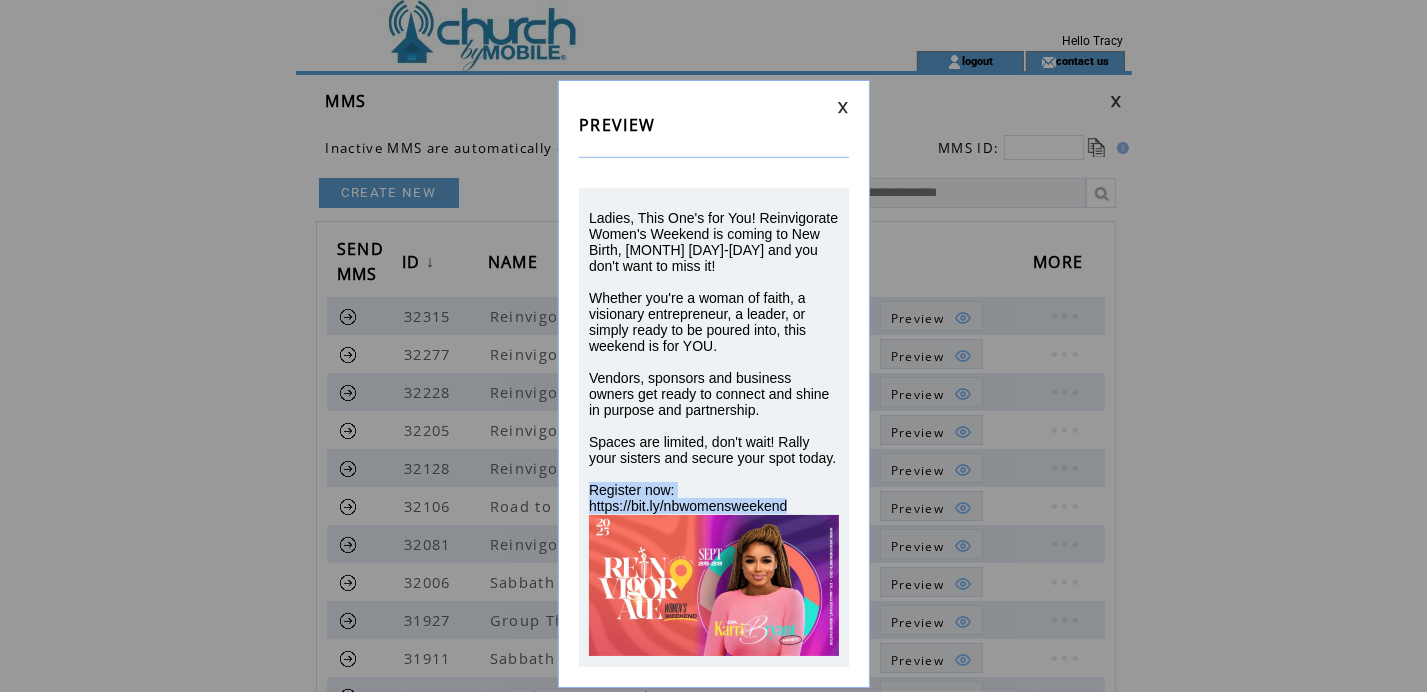 drag, startPoint x: 792, startPoint y: 511, endPoint x: 582, endPoint y: 496, distance: 210.53503 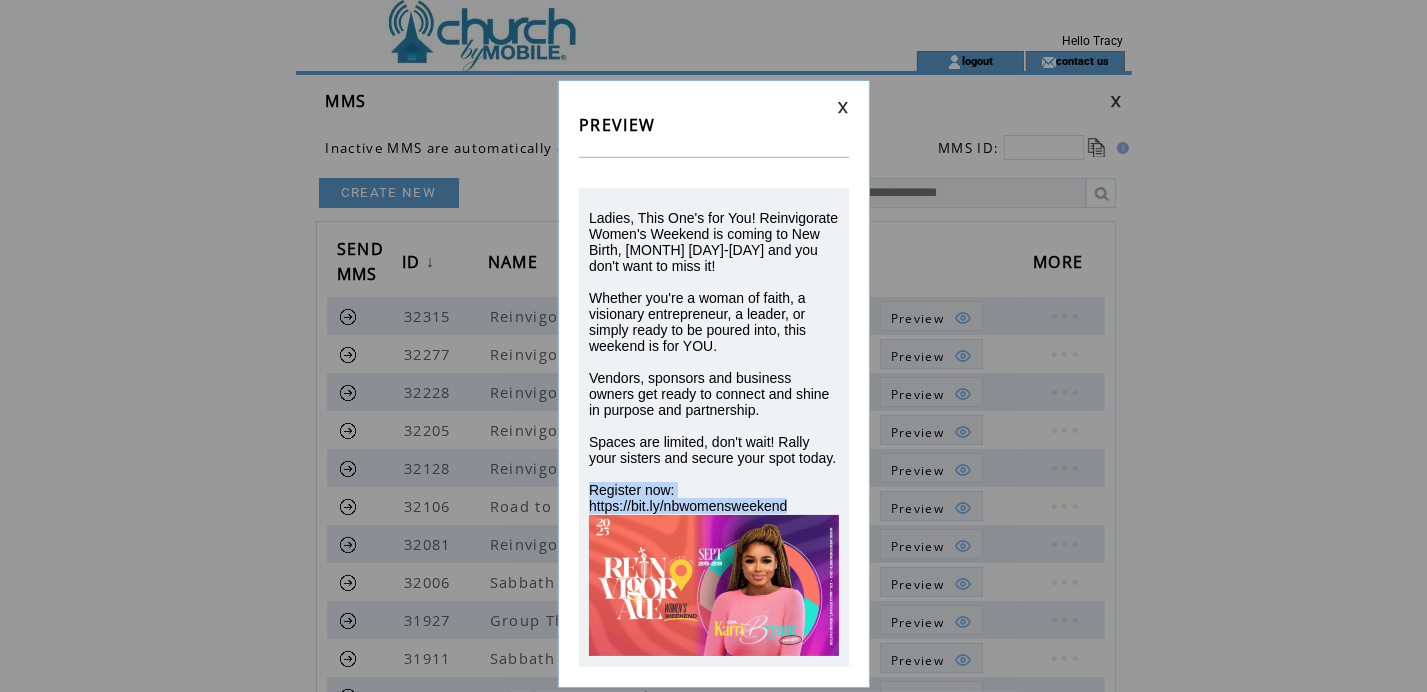 drag, startPoint x: 582, startPoint y: 496, endPoint x: 611, endPoint y: 501, distance: 29.427877 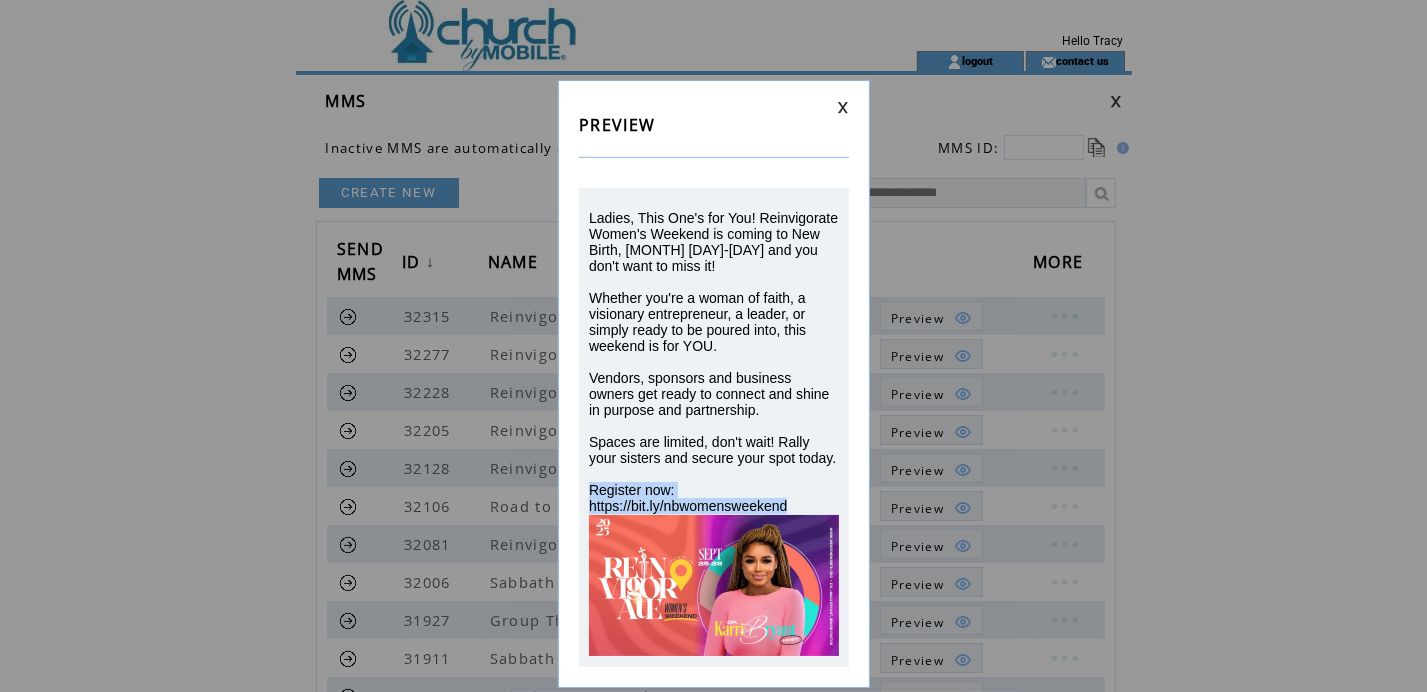 copy on "Register now: https://bit.ly/nbwomensweekend" 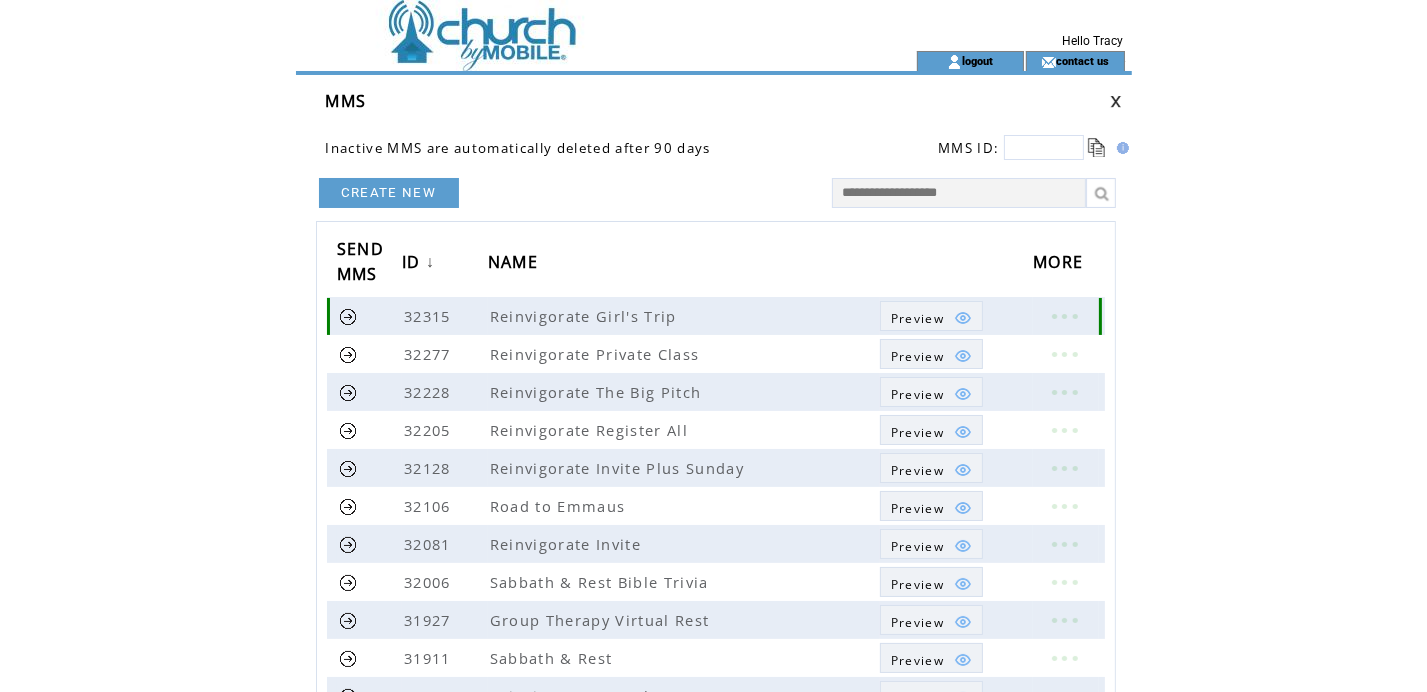 click at bounding box center [1064, 316] 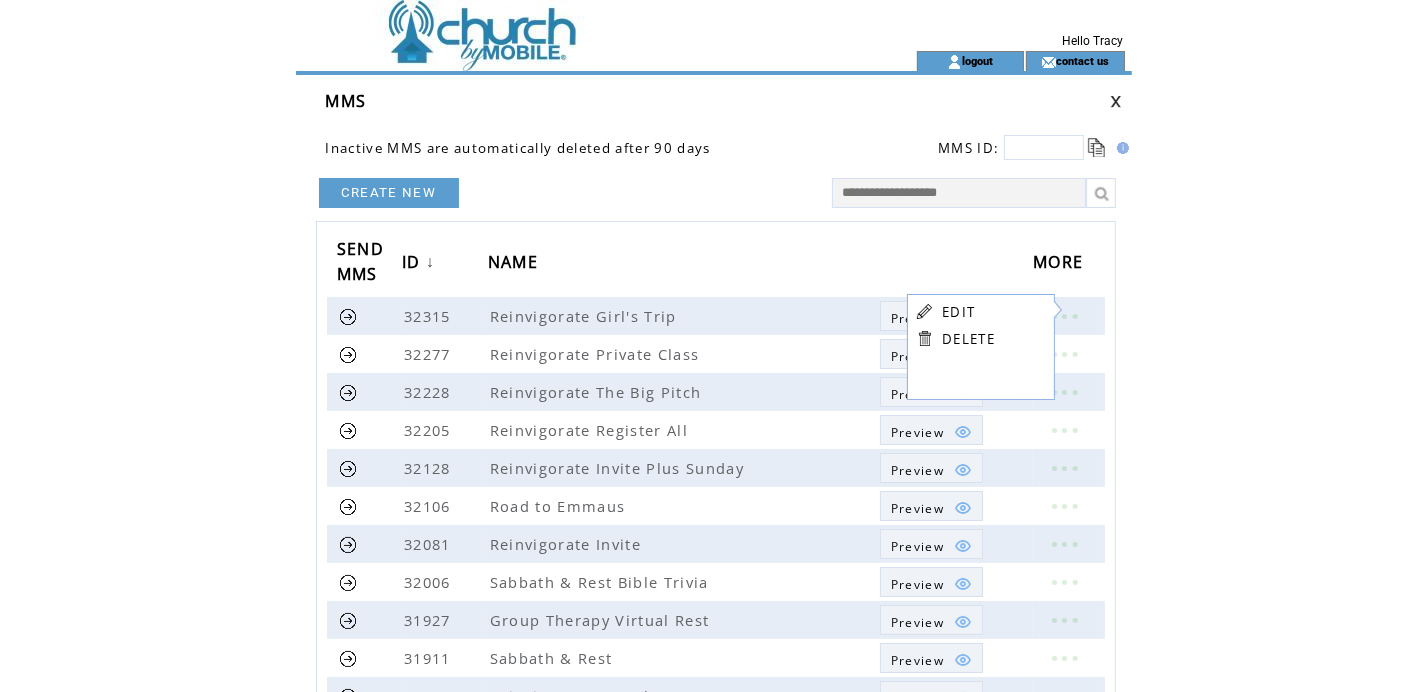 click on "EDIT" at bounding box center [958, 312] 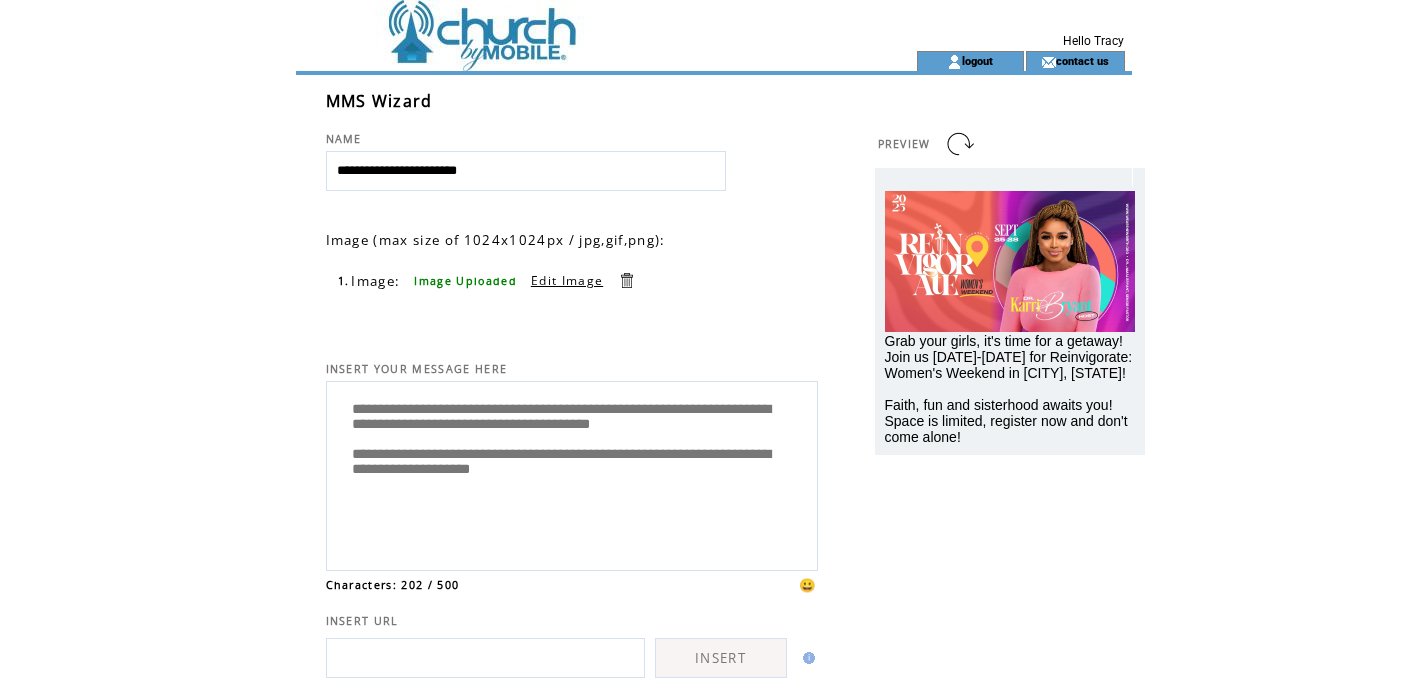 scroll, scrollTop: 0, scrollLeft: 0, axis: both 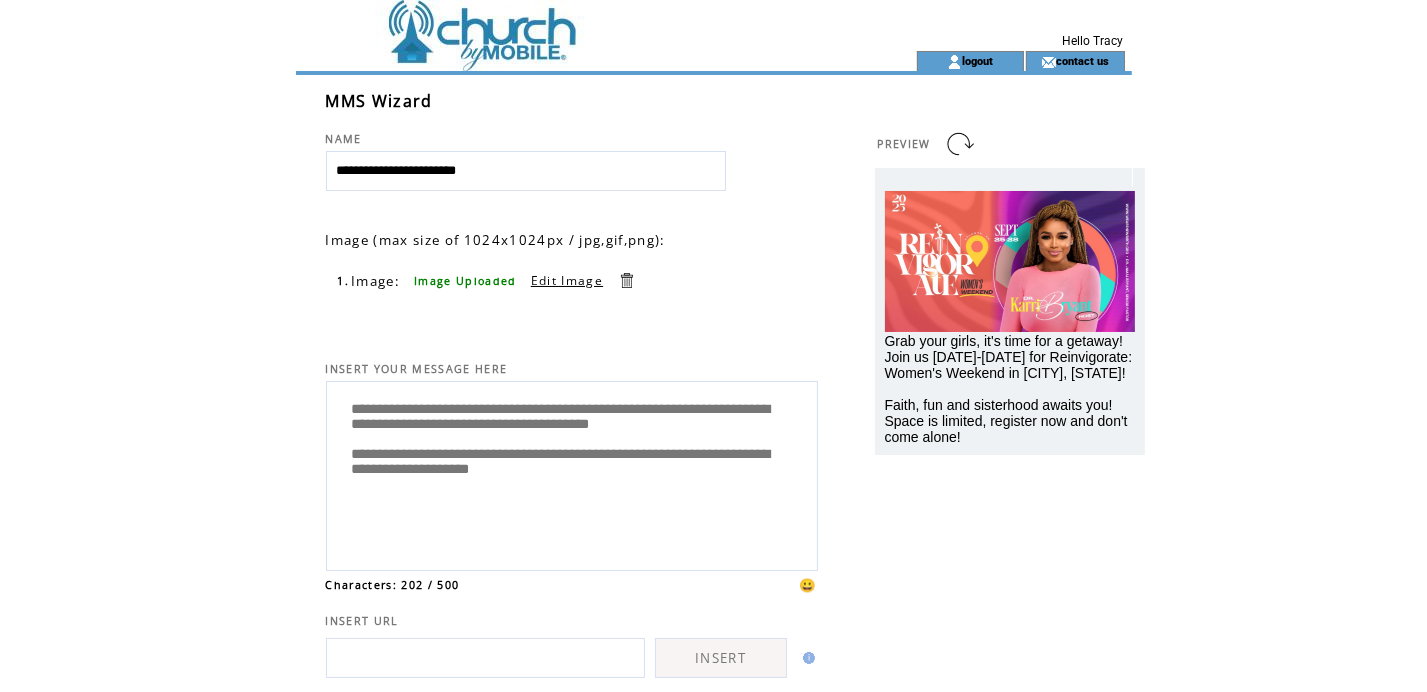 click on "**********" at bounding box center (572, 473) 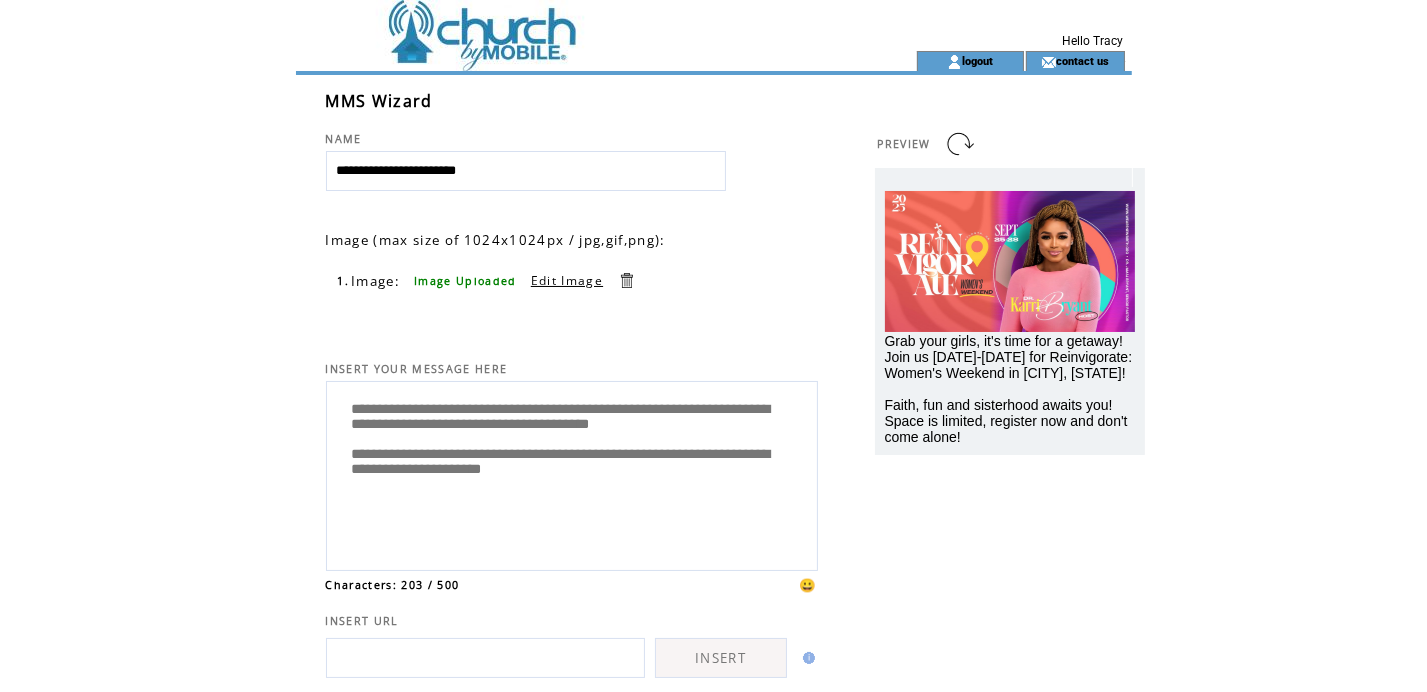 scroll, scrollTop: 5, scrollLeft: 0, axis: vertical 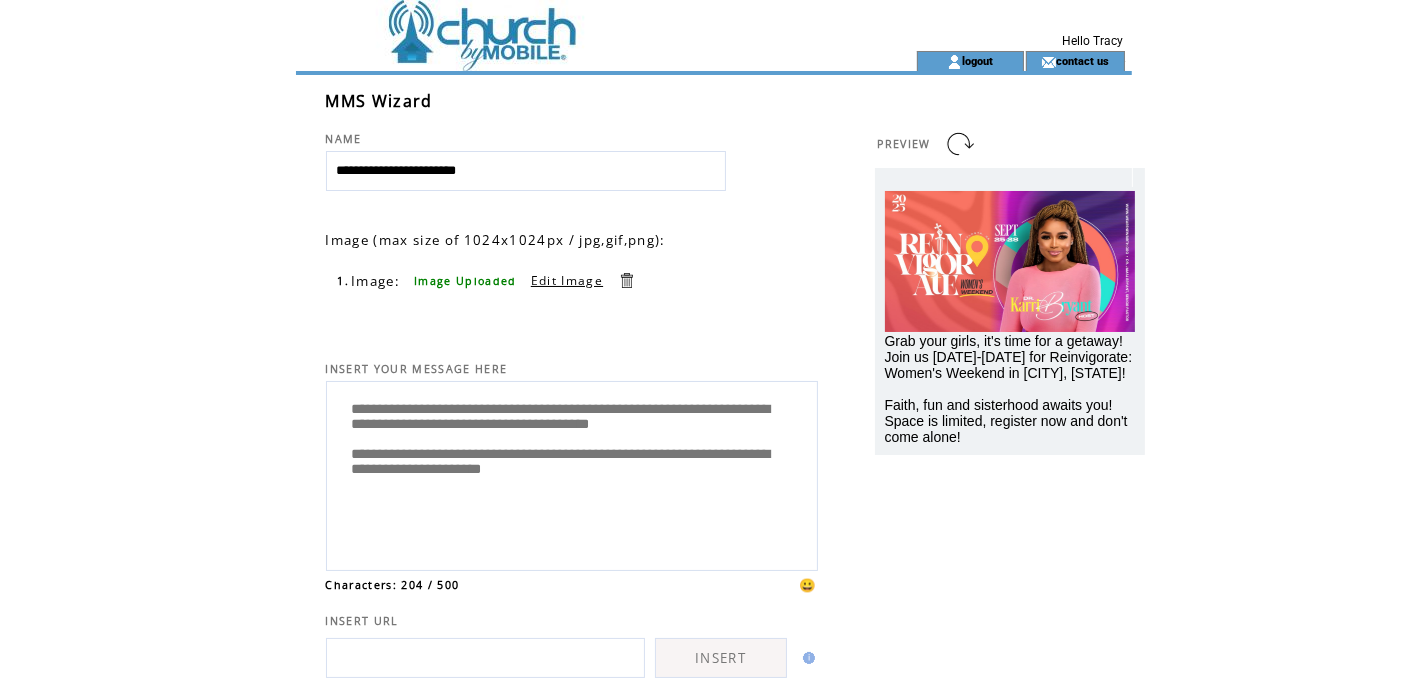 paste on "**********" 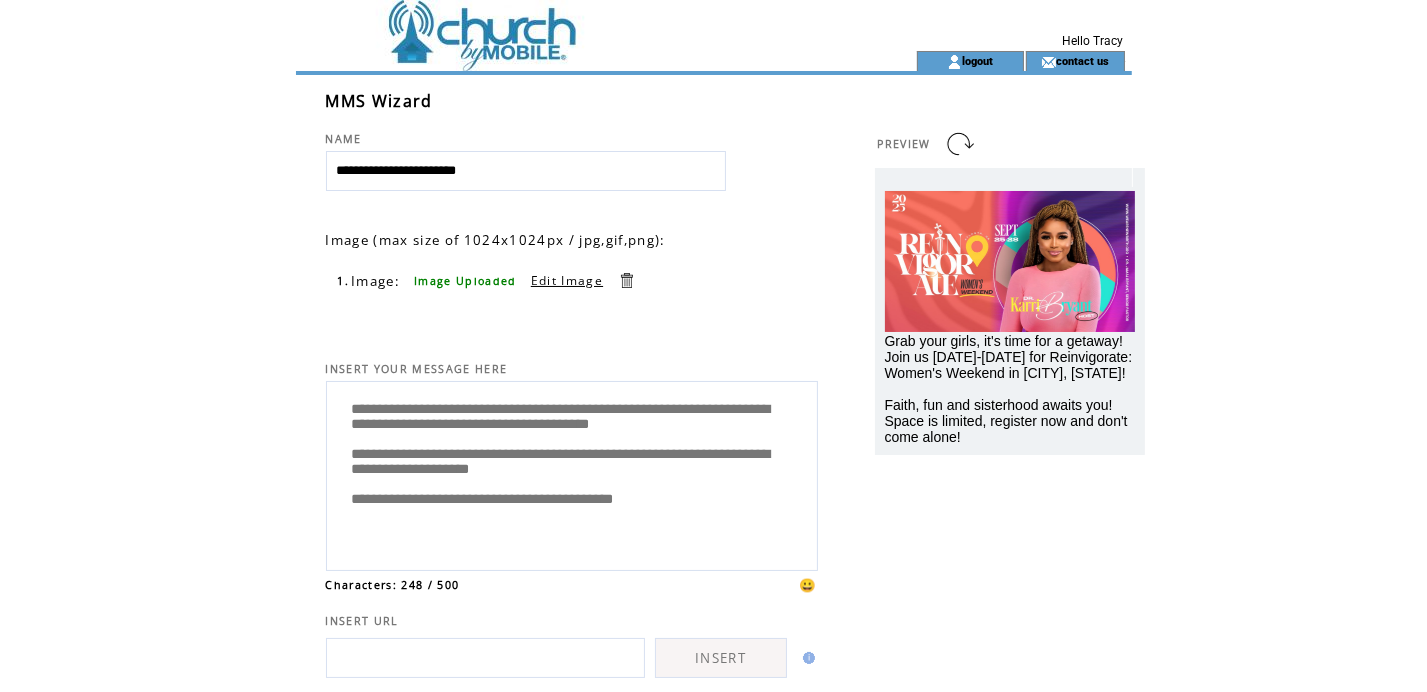 scroll, scrollTop: 0, scrollLeft: 0, axis: both 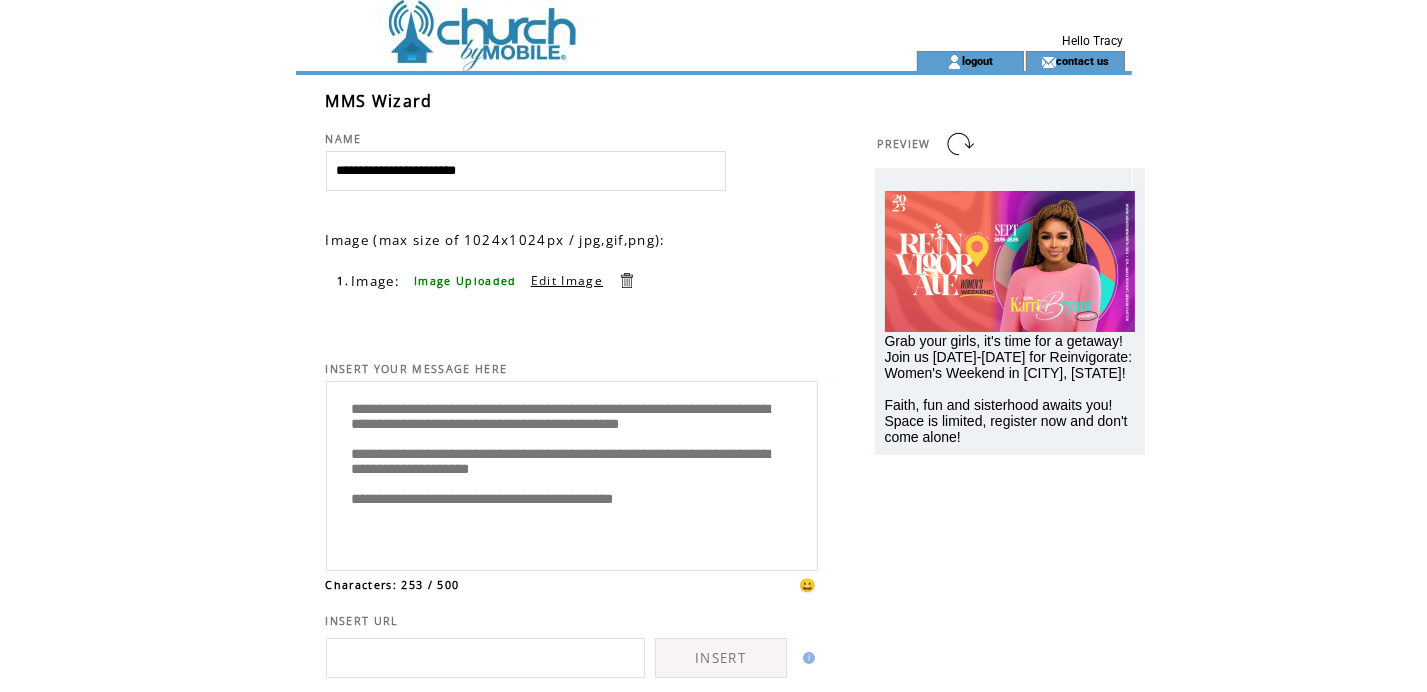 click on "**********" at bounding box center [572, 473] 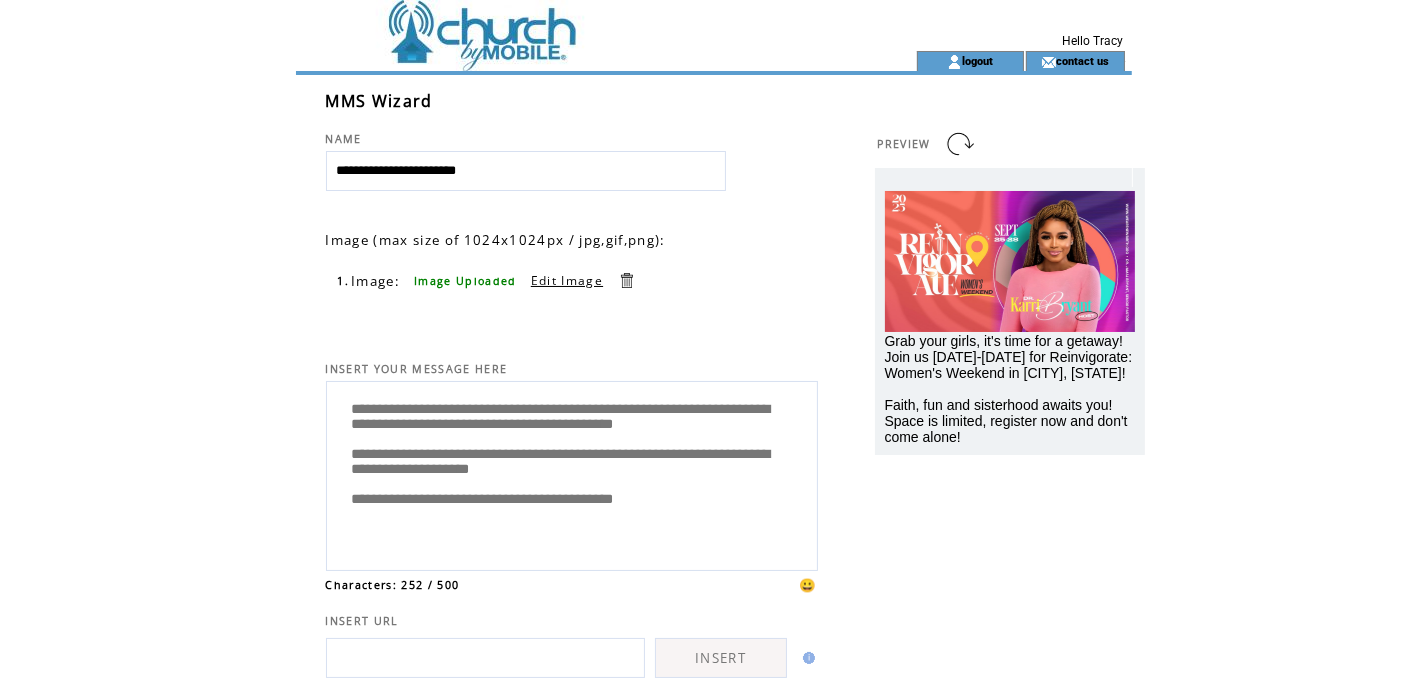 click on "**********" at bounding box center (572, 473) 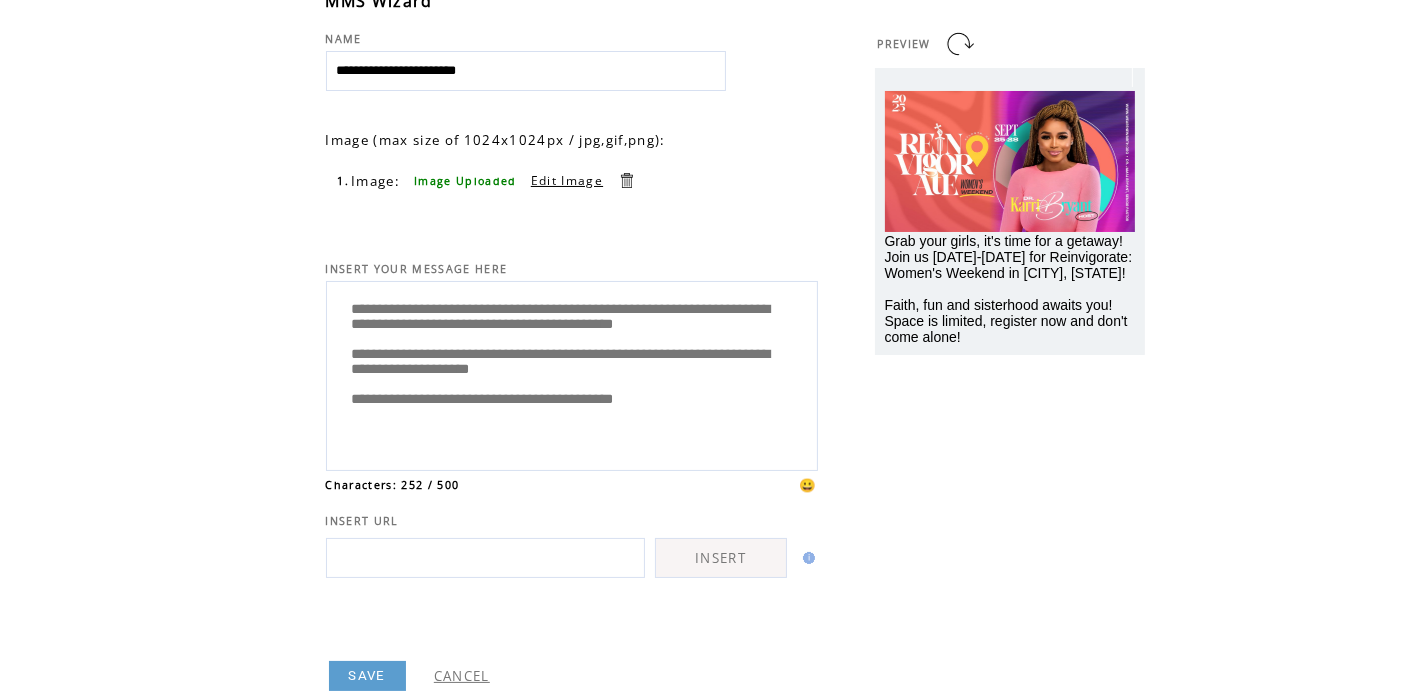 scroll, scrollTop: 160, scrollLeft: 0, axis: vertical 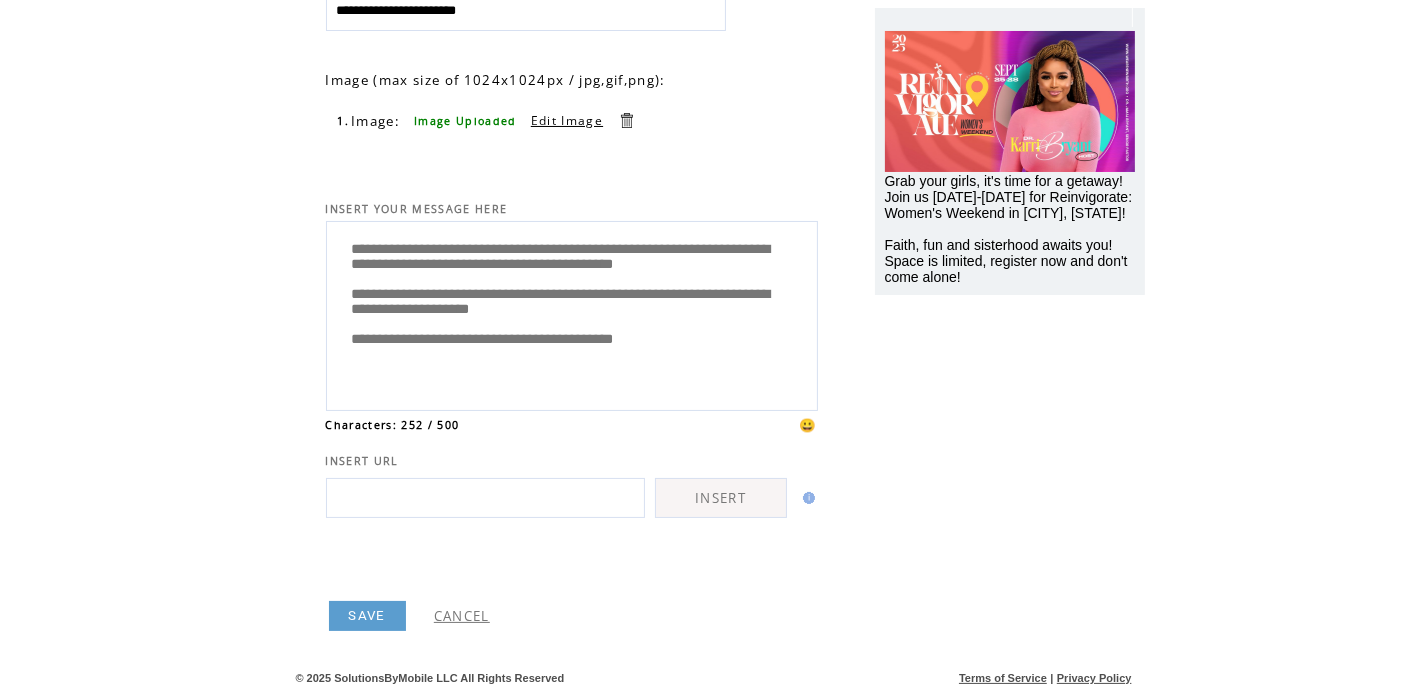 click on "**********" at bounding box center (572, 313) 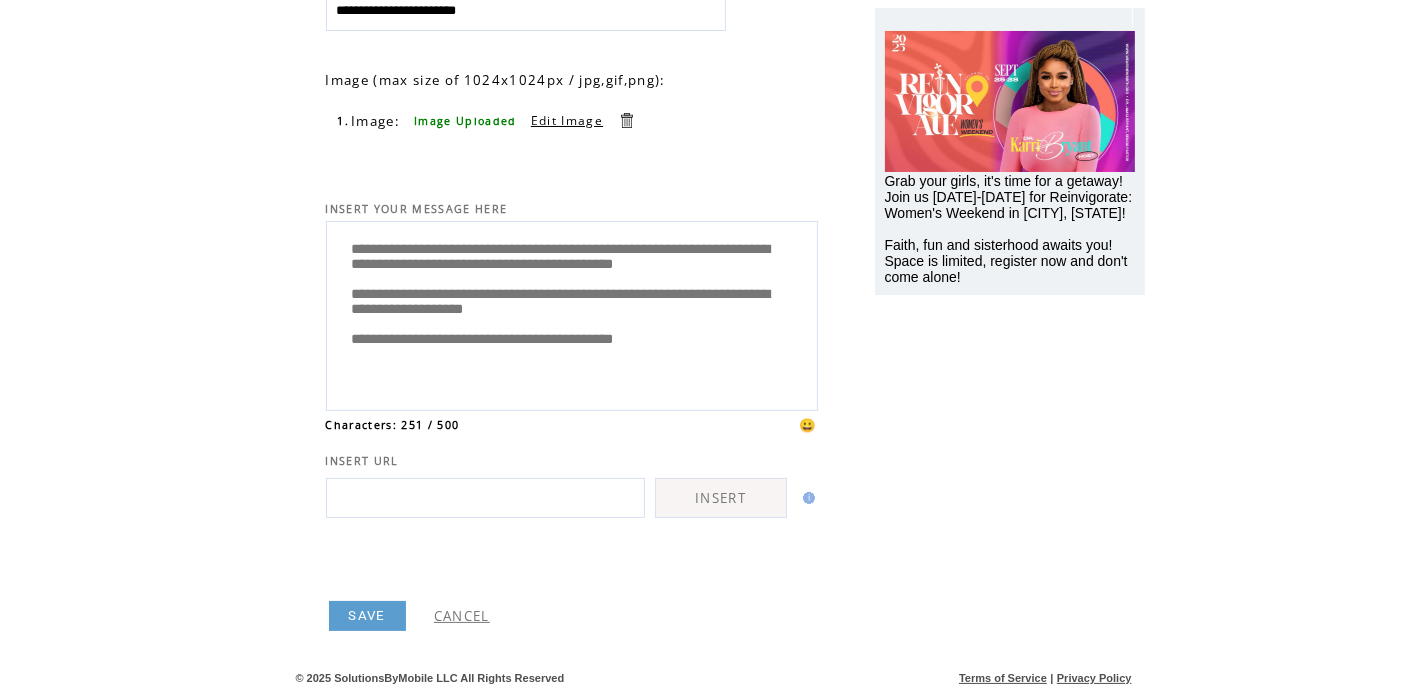 scroll, scrollTop: 20, scrollLeft: 0, axis: vertical 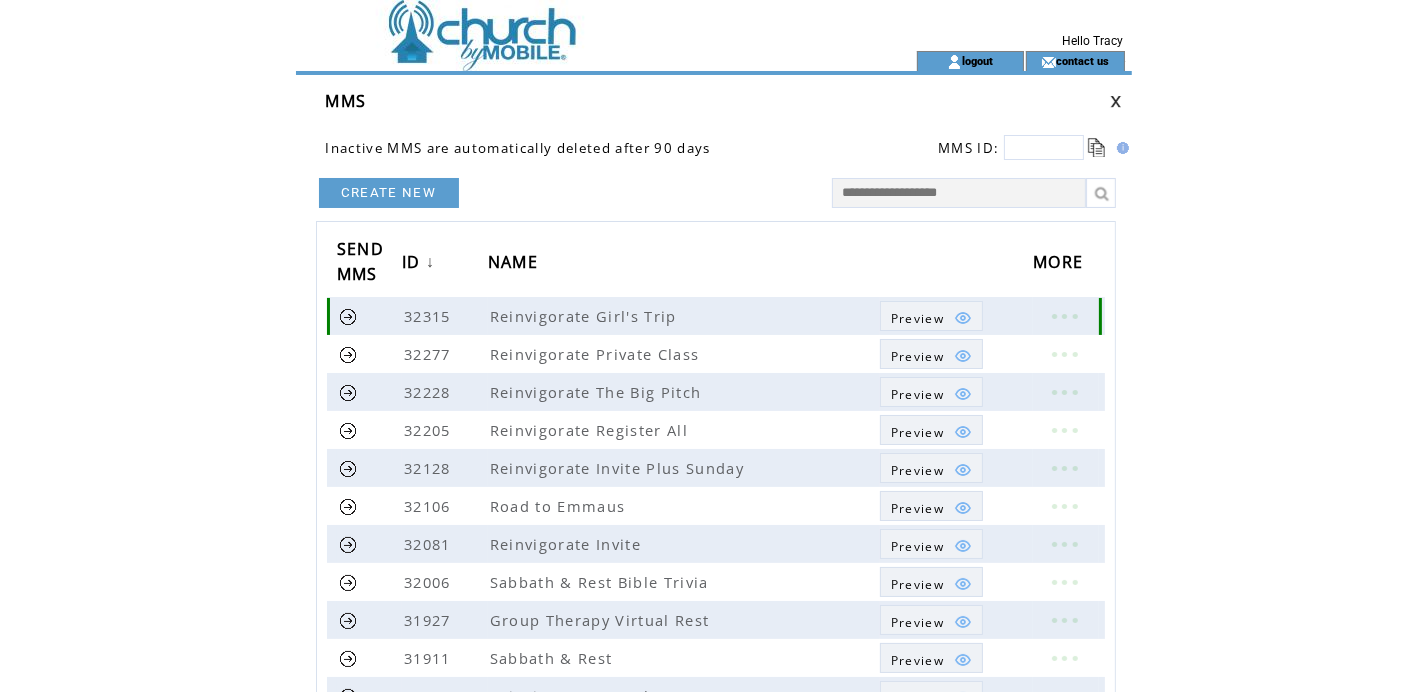 click at bounding box center (348, 316) 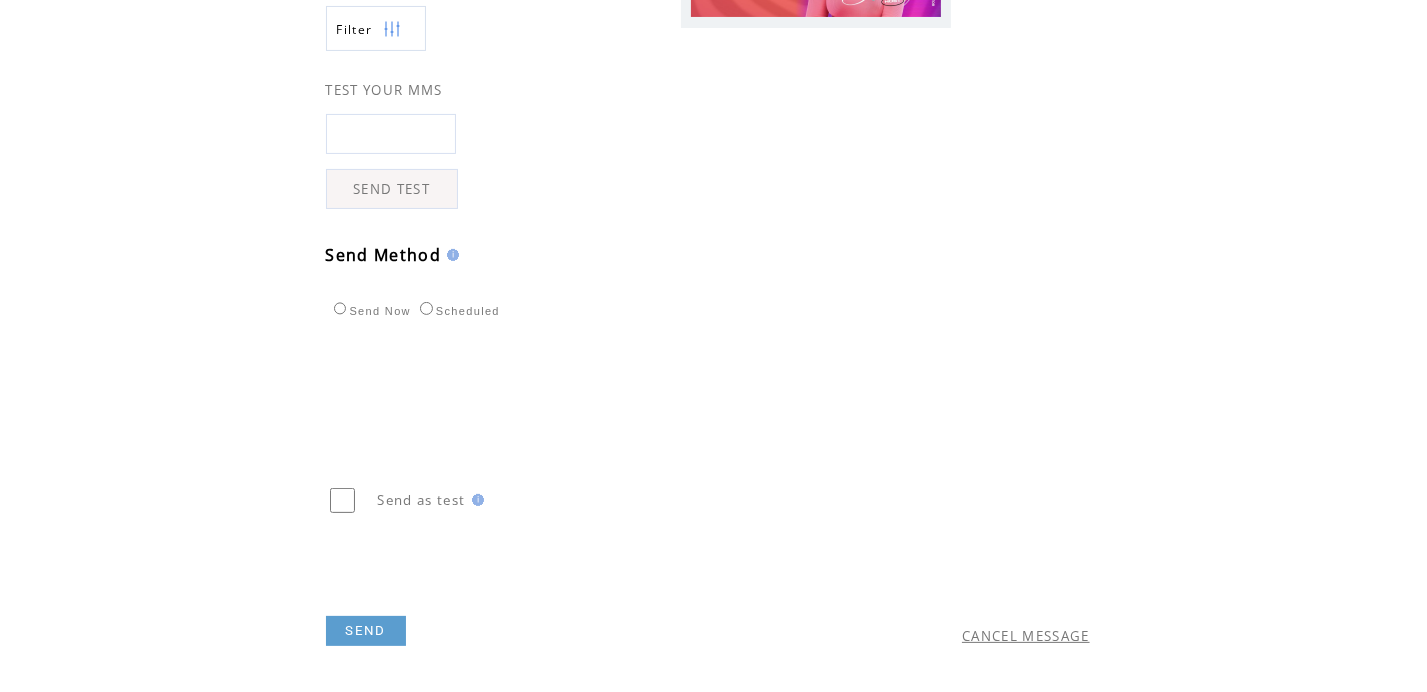 scroll, scrollTop: 500, scrollLeft: 0, axis: vertical 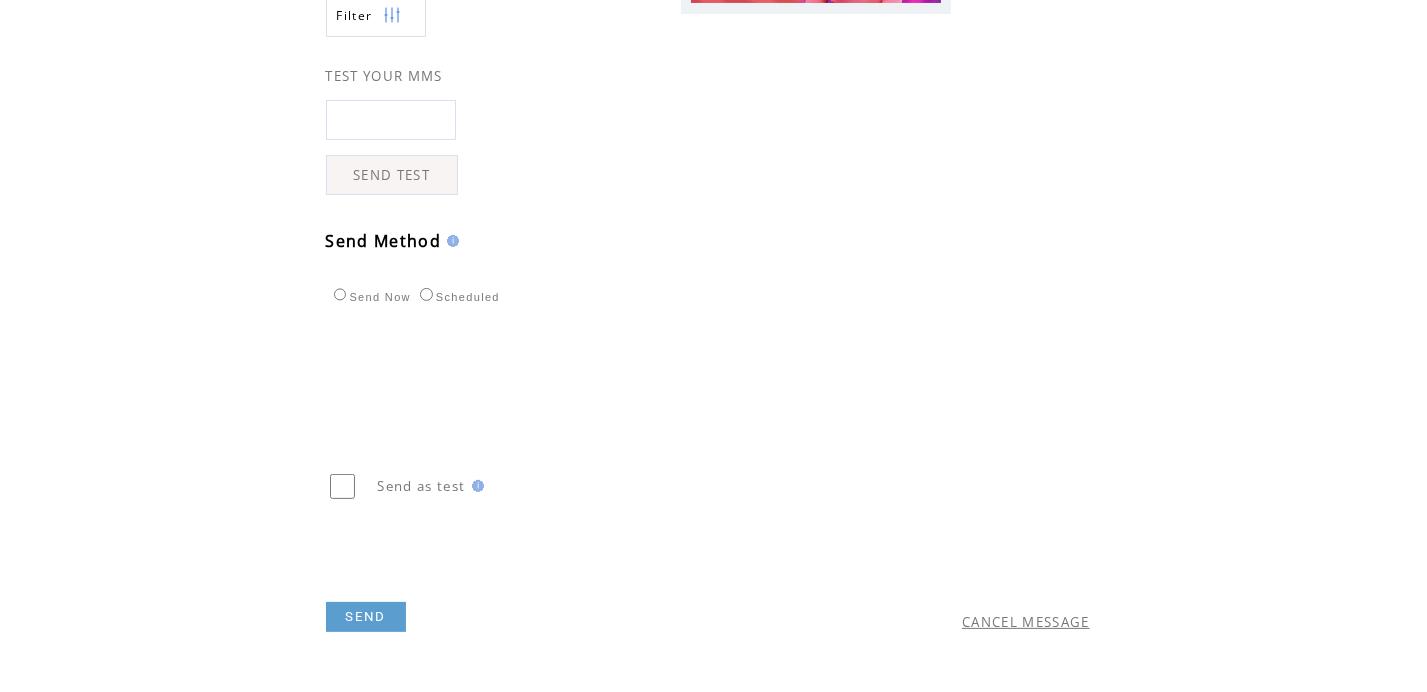 click at bounding box center [391, 120] 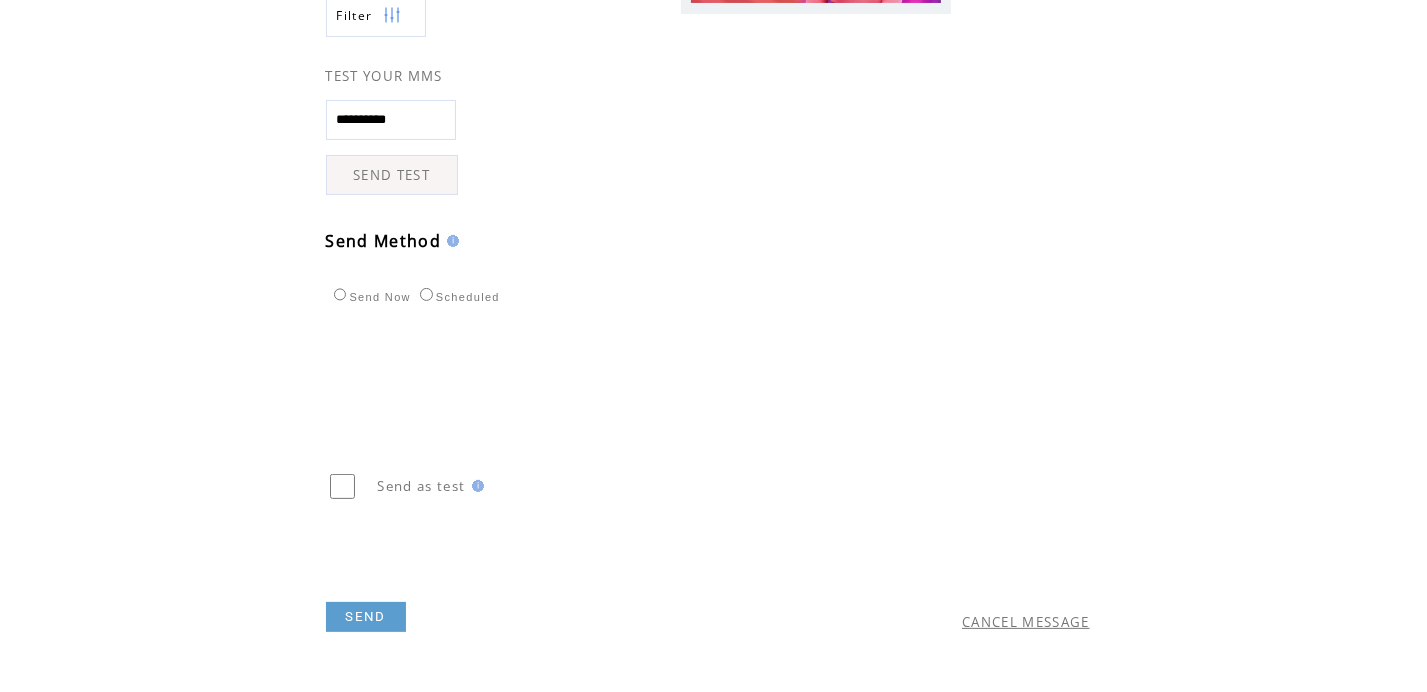 type on "**********" 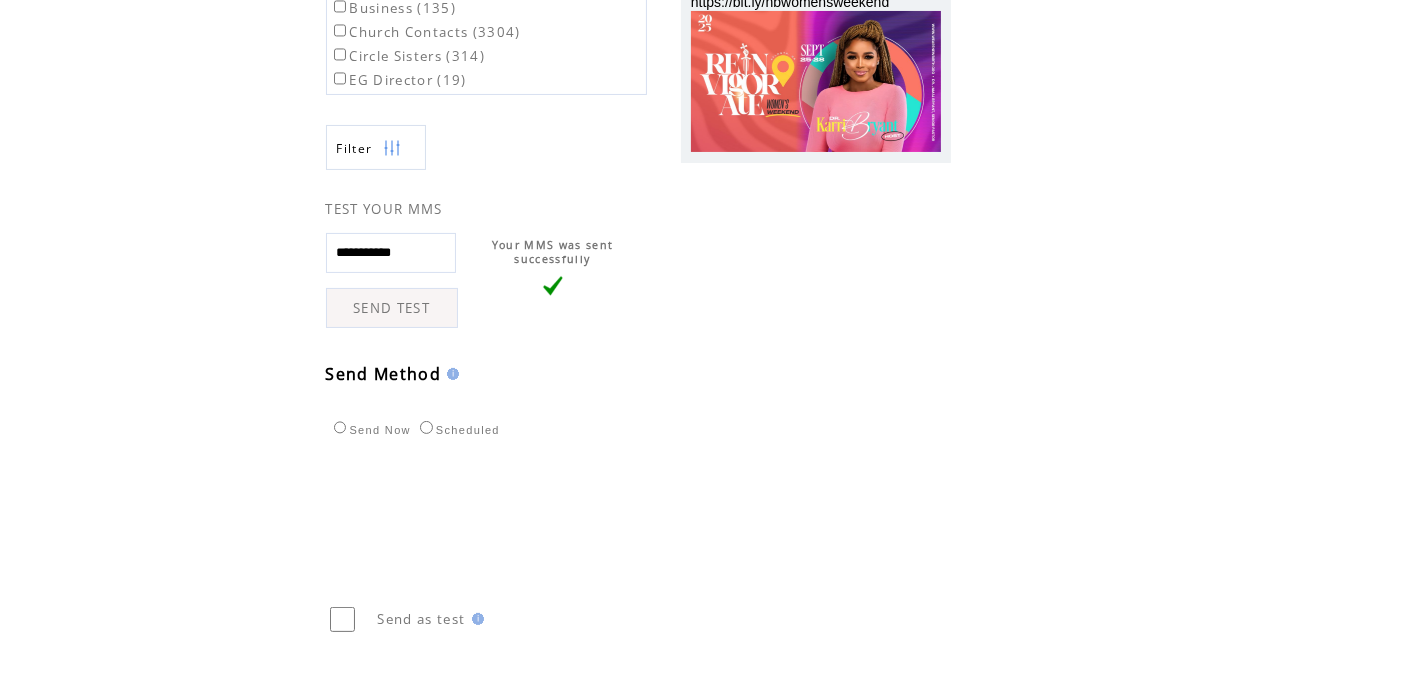 scroll, scrollTop: 100, scrollLeft: 0, axis: vertical 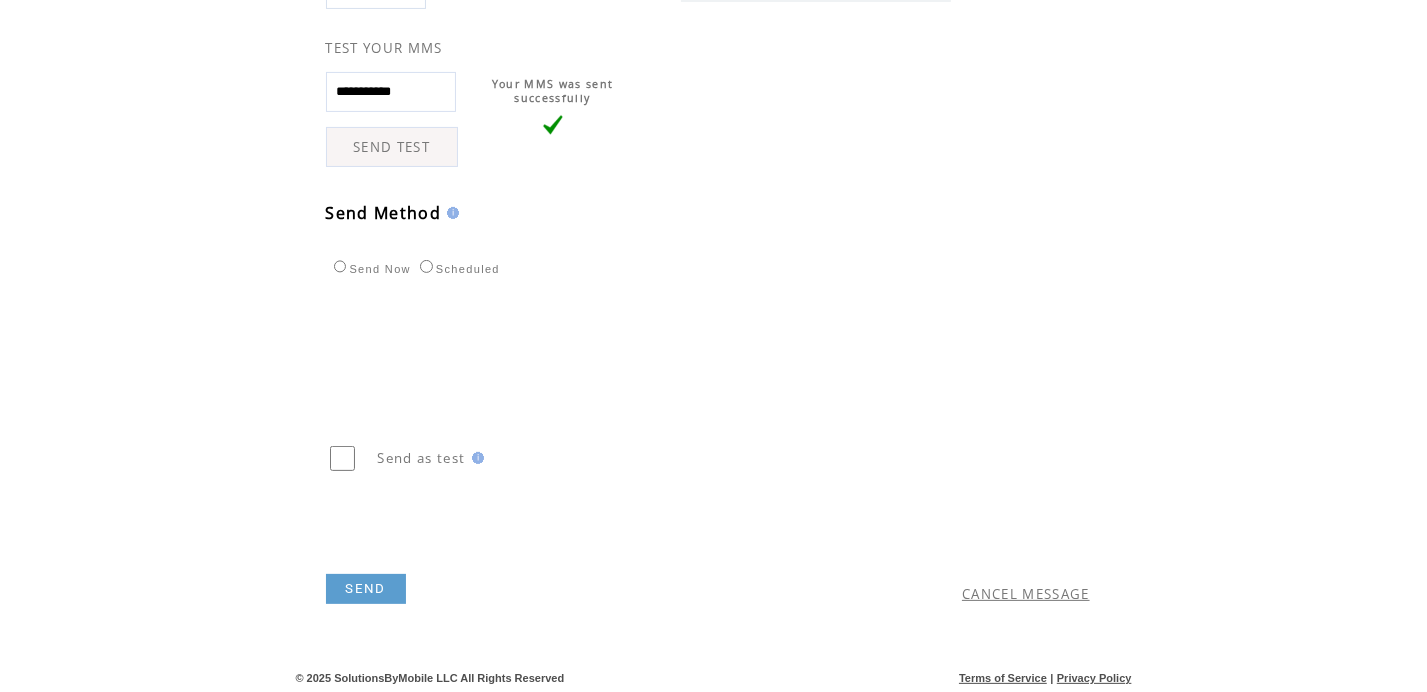 click on "SEND" at bounding box center (366, 589) 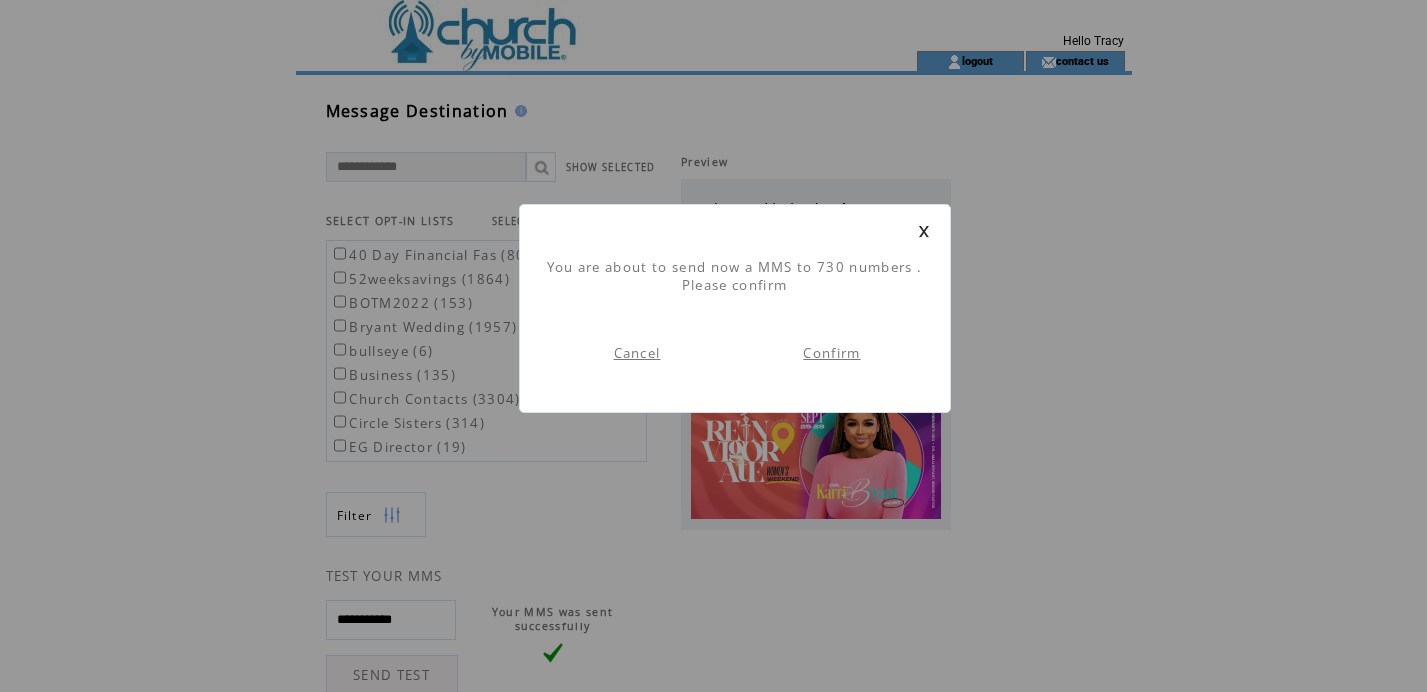 scroll, scrollTop: 0, scrollLeft: 0, axis: both 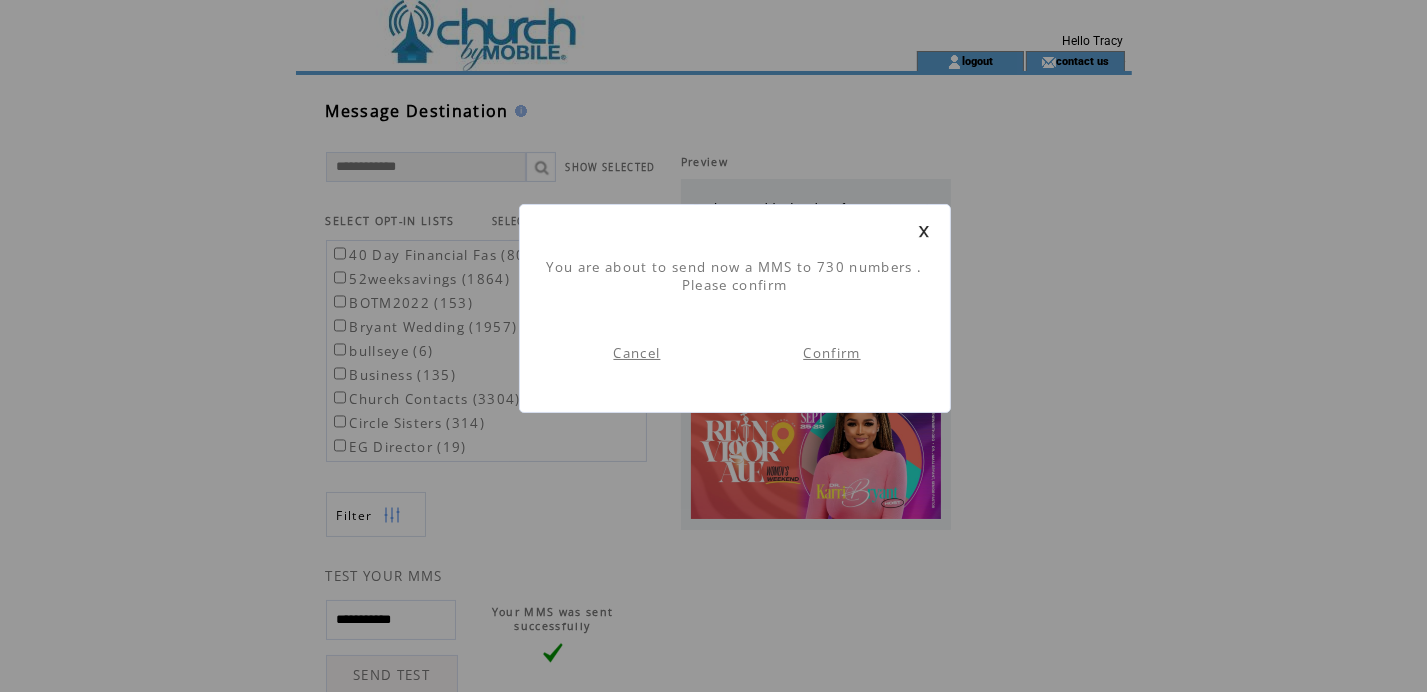 click on "Confirm" at bounding box center [831, 353] 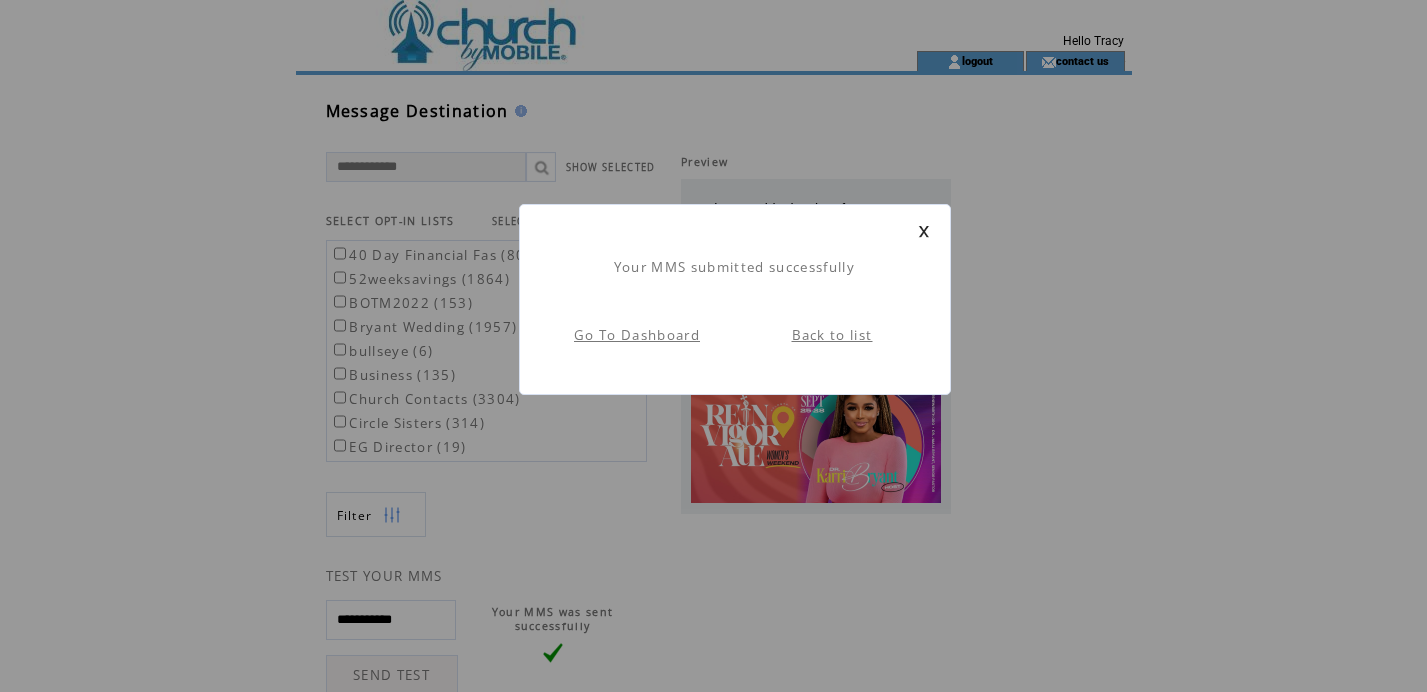 scroll, scrollTop: 0, scrollLeft: 0, axis: both 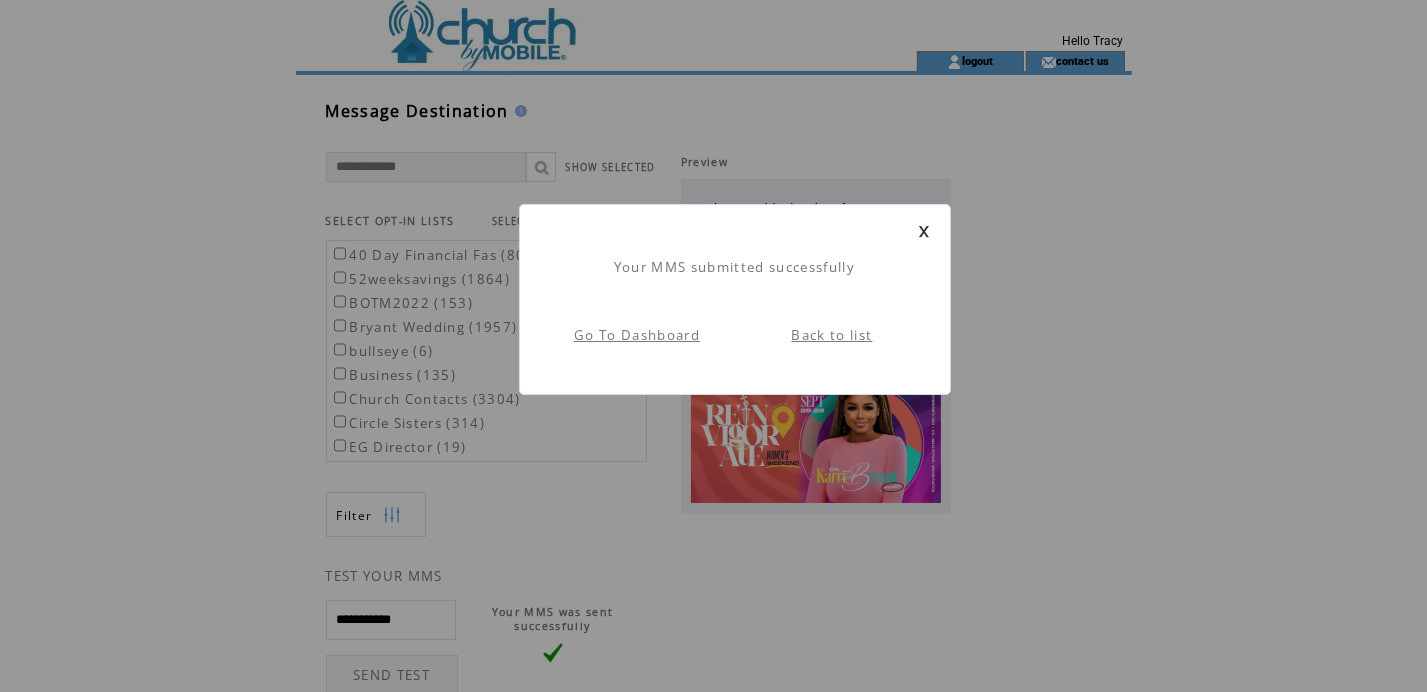 click on "Back to list" at bounding box center (832, 335) 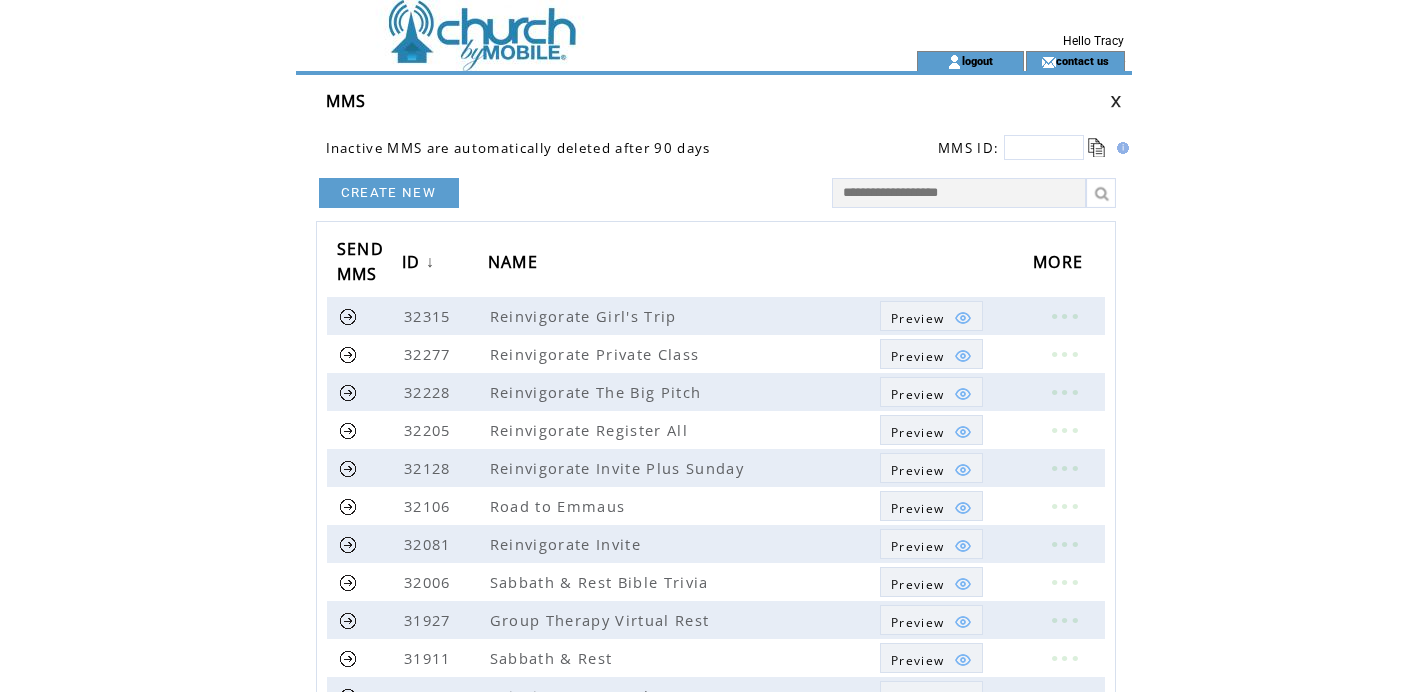scroll, scrollTop: 0, scrollLeft: 0, axis: both 